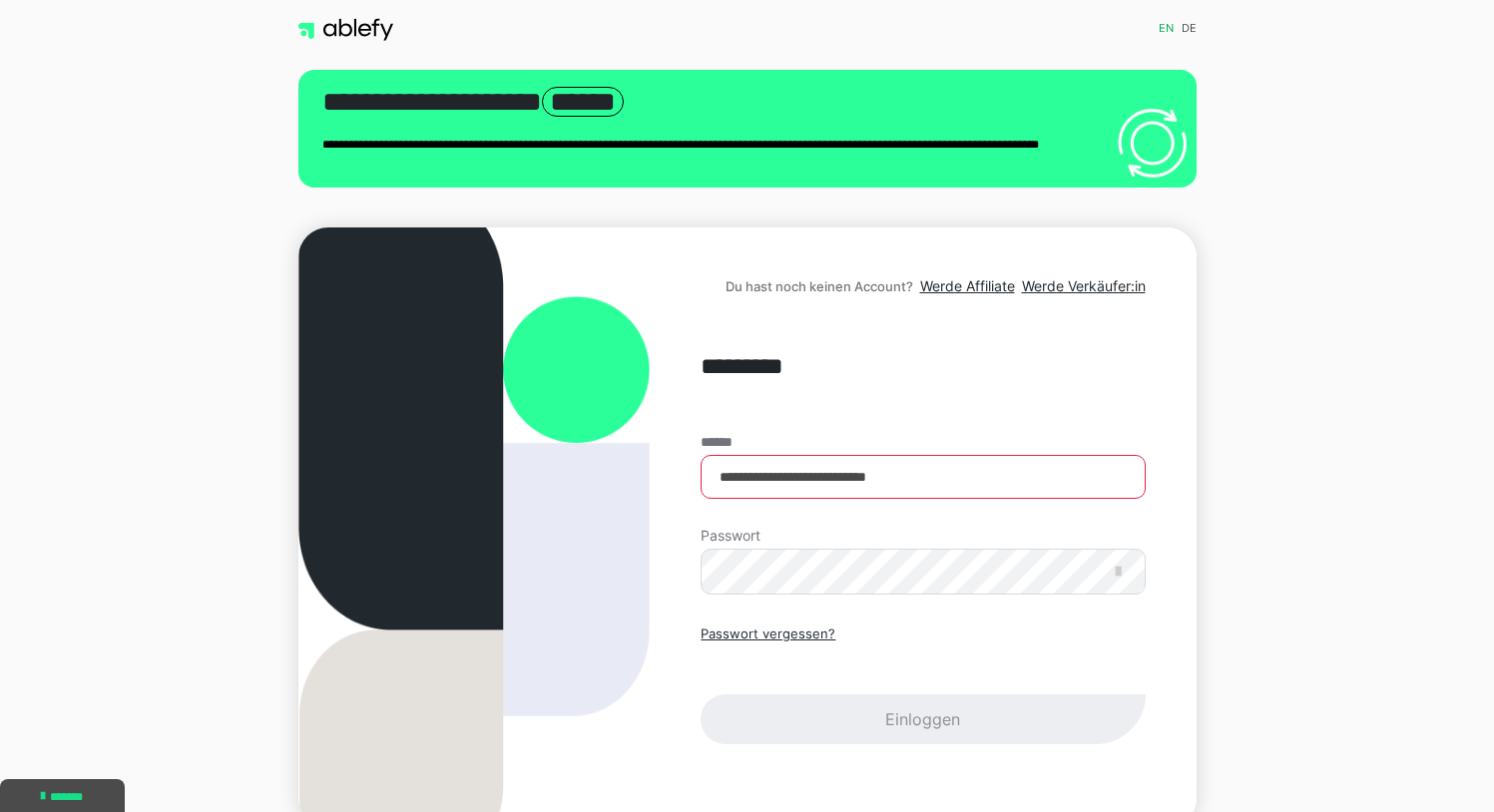 scroll, scrollTop: 104, scrollLeft: 0, axis: vertical 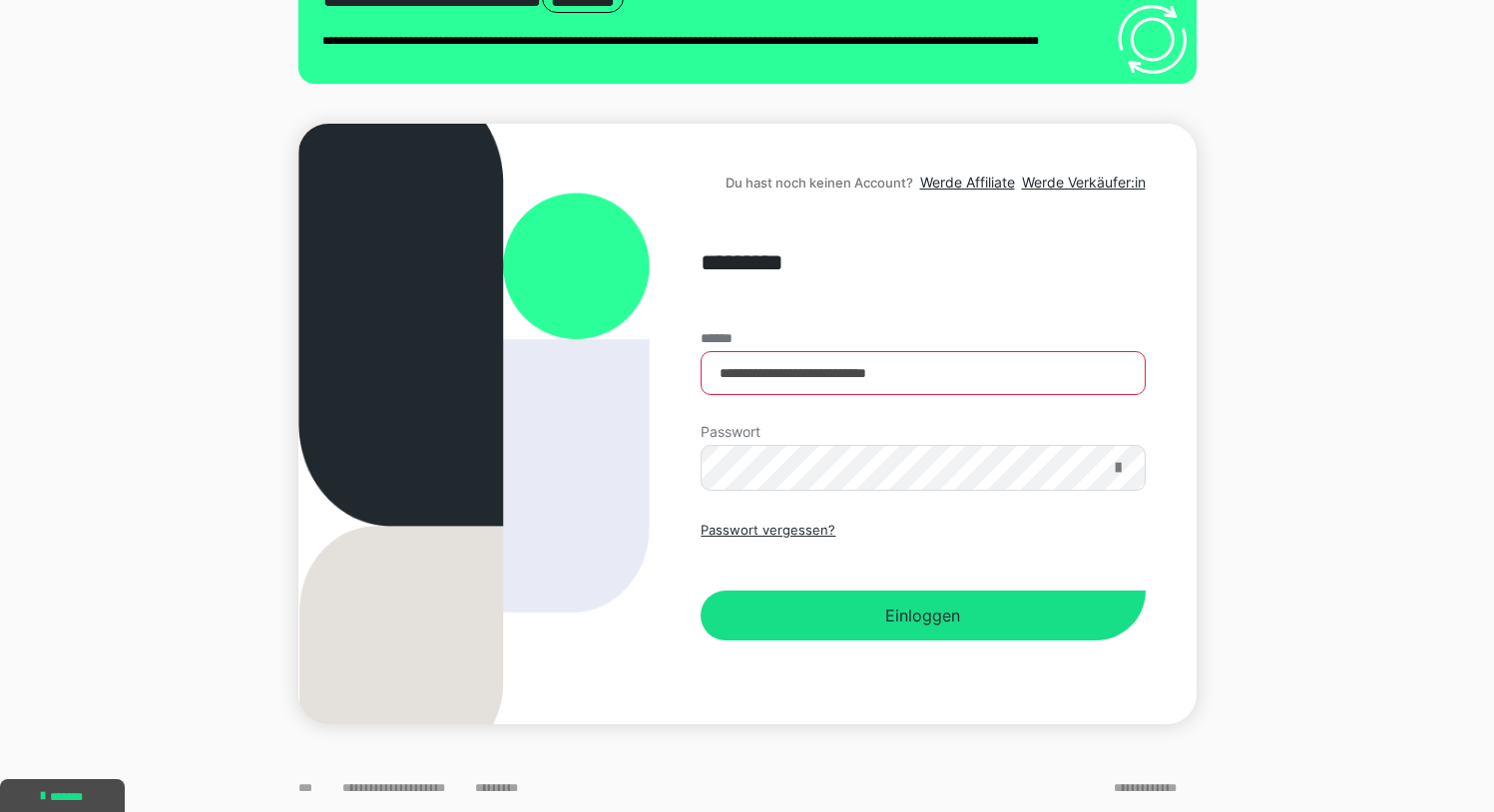 click at bounding box center [1118, 468] 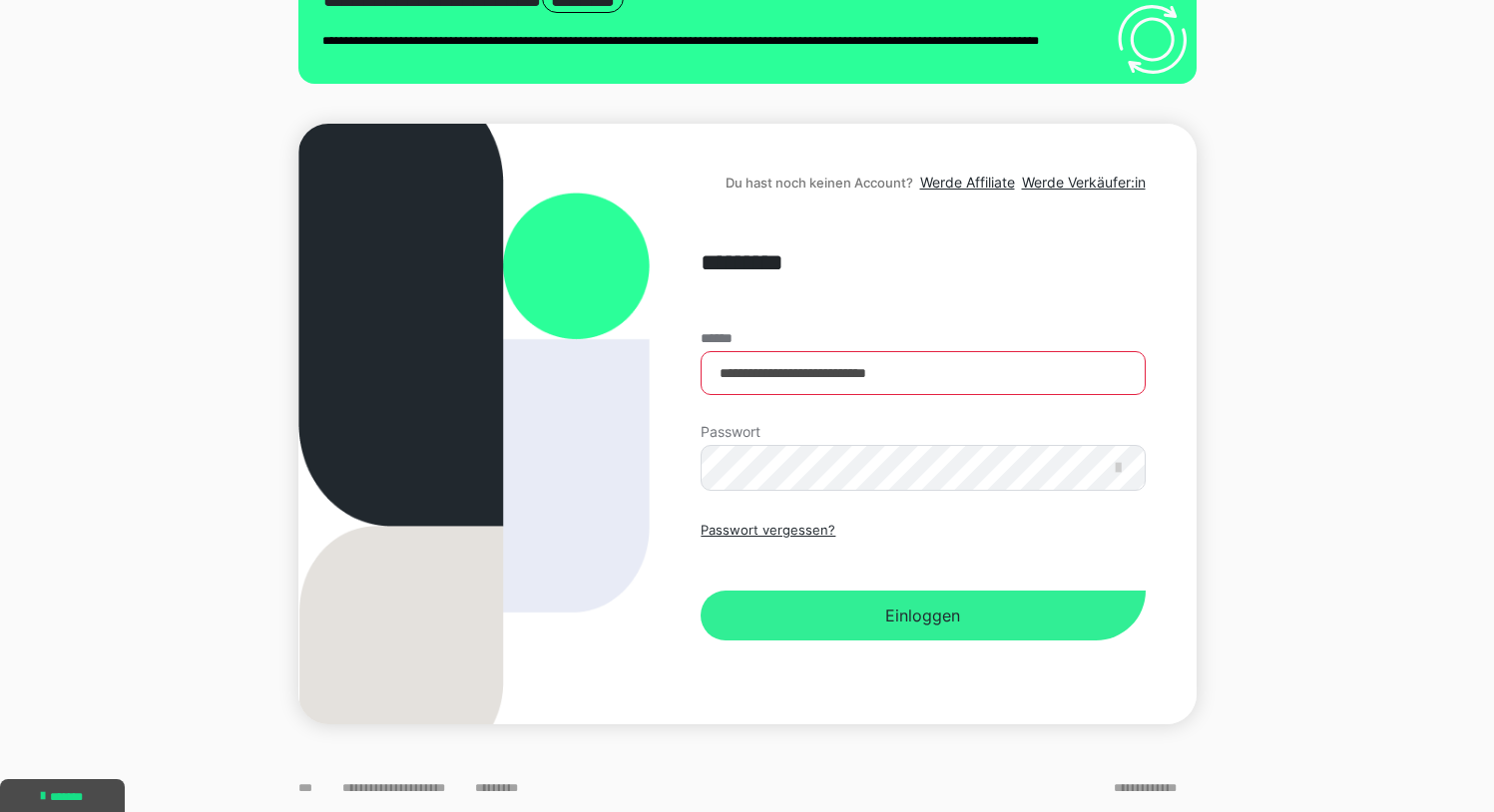 click on "Einloggen" at bounding box center (922, 615) 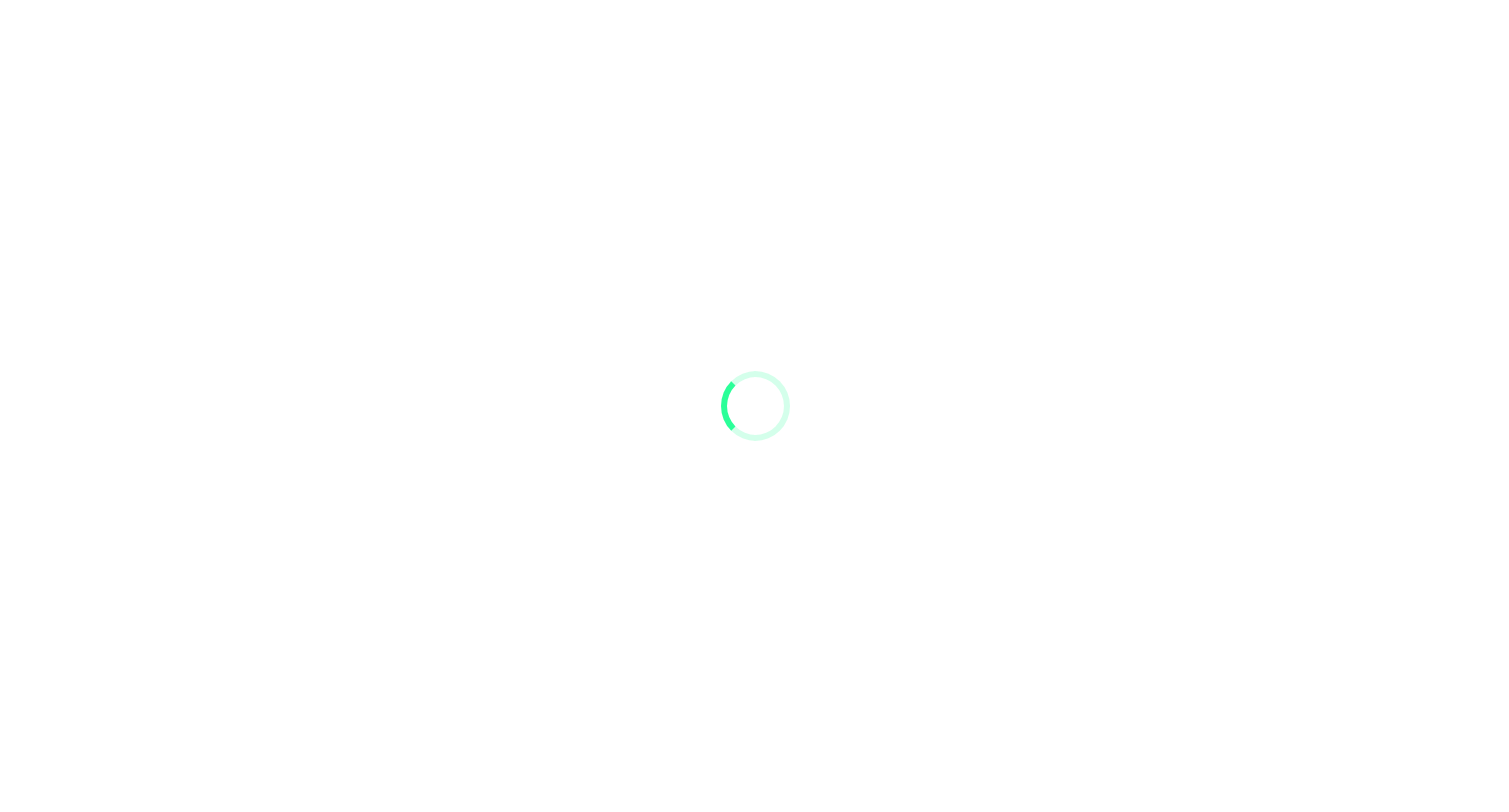 scroll, scrollTop: 0, scrollLeft: 0, axis: both 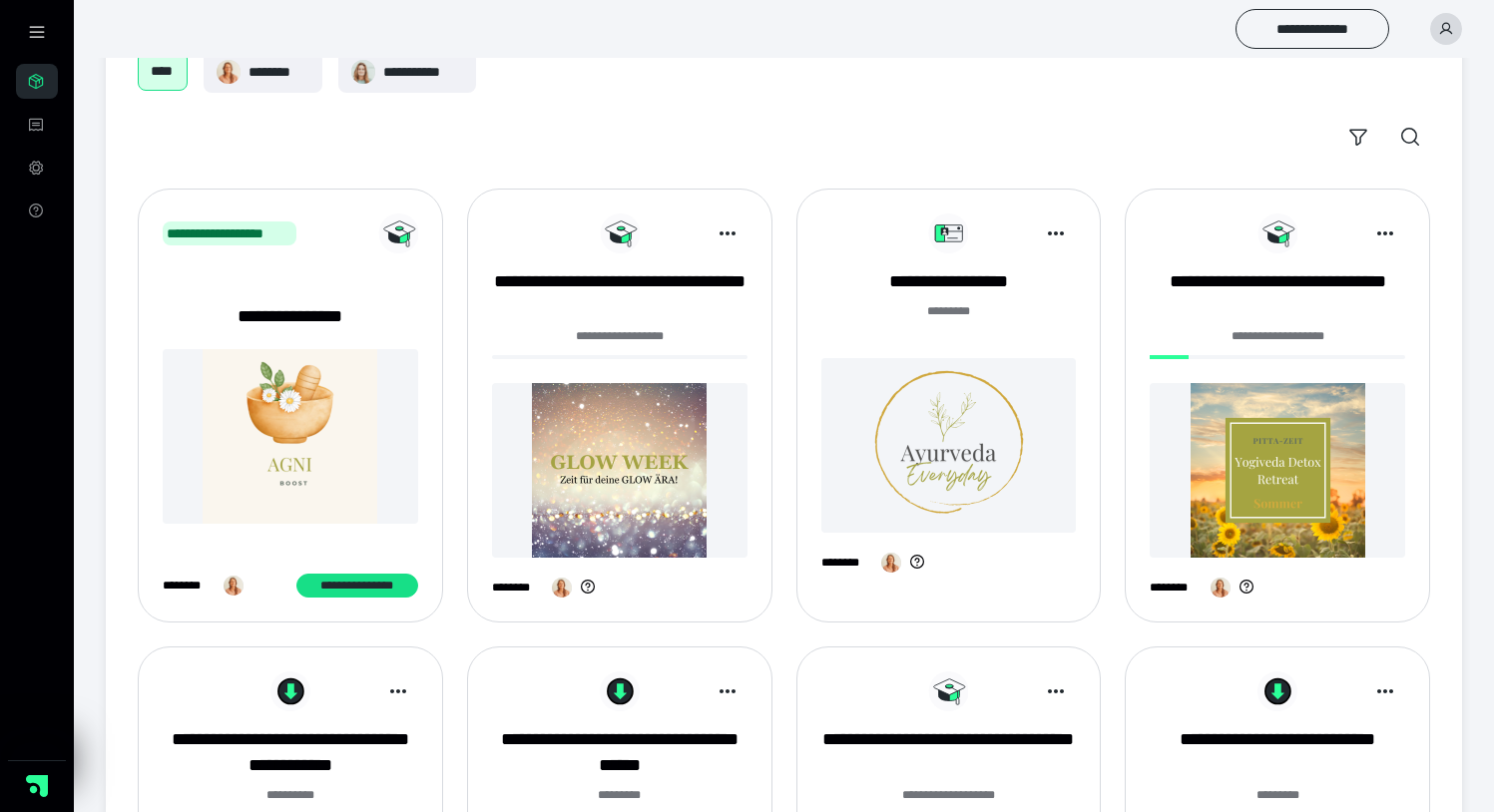 click at bounding box center [290, 436] 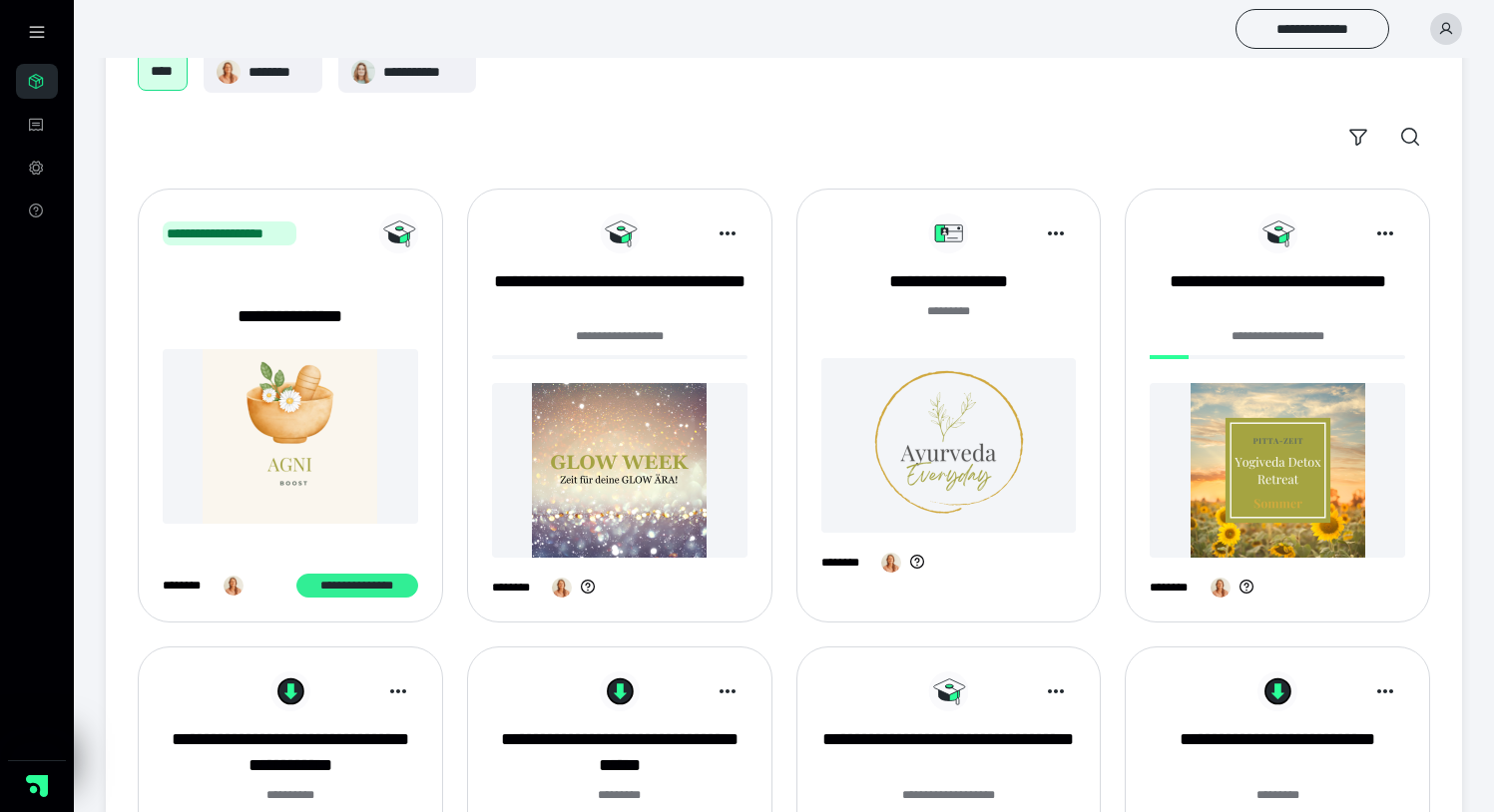 click on "**********" at bounding box center [357, 586] 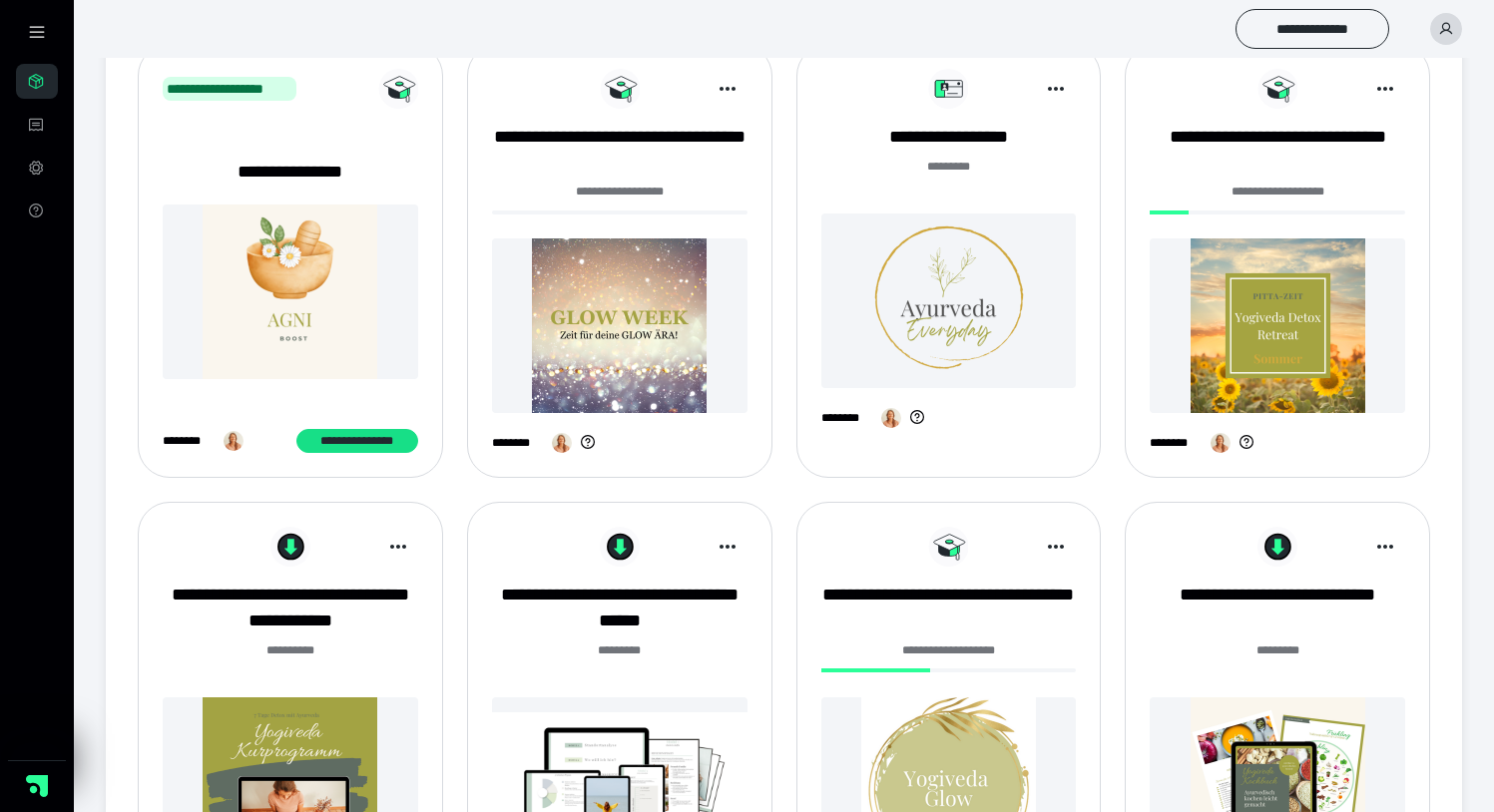 scroll, scrollTop: 321, scrollLeft: 0, axis: vertical 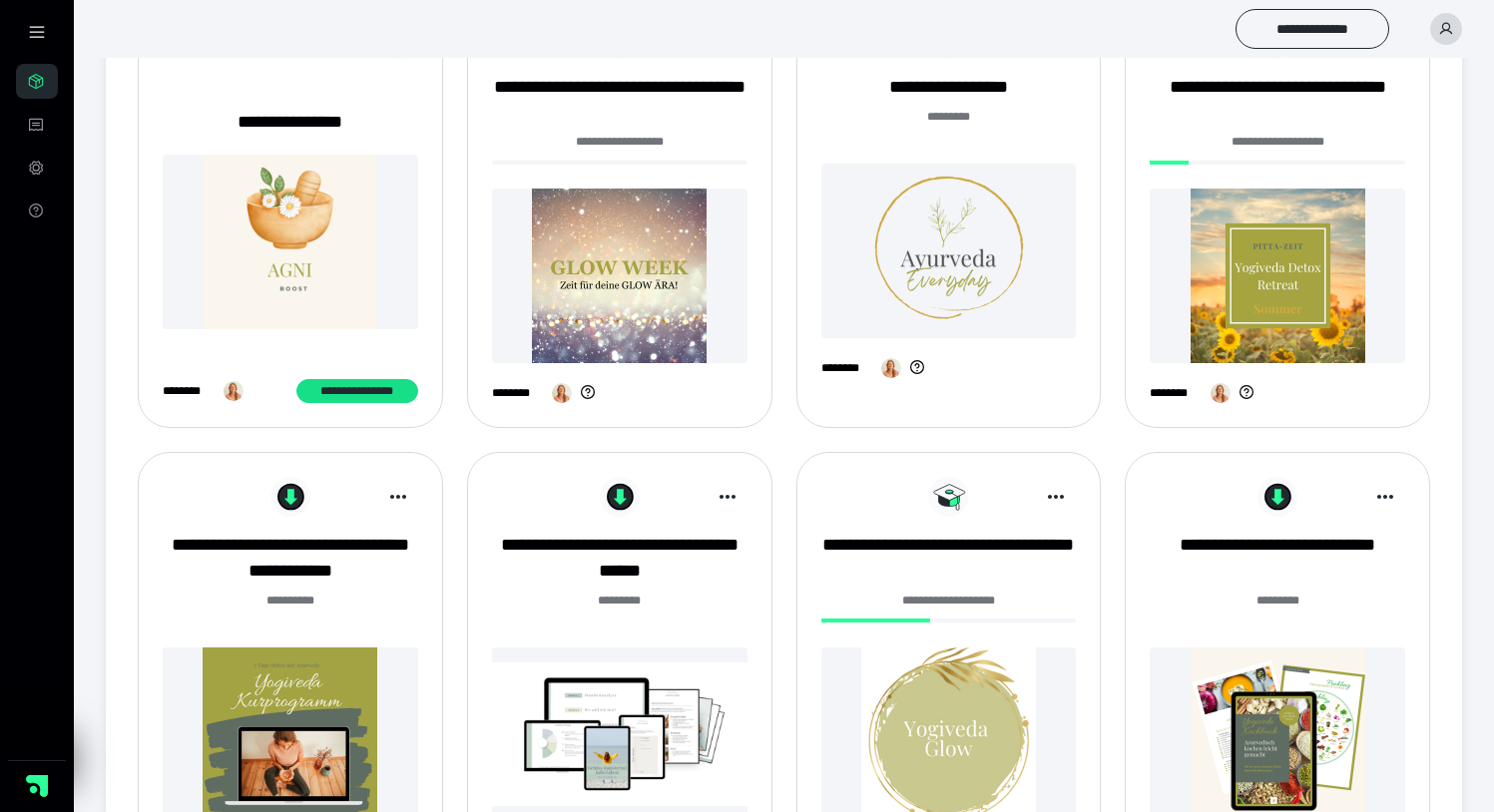 click at bounding box center [949, 250] 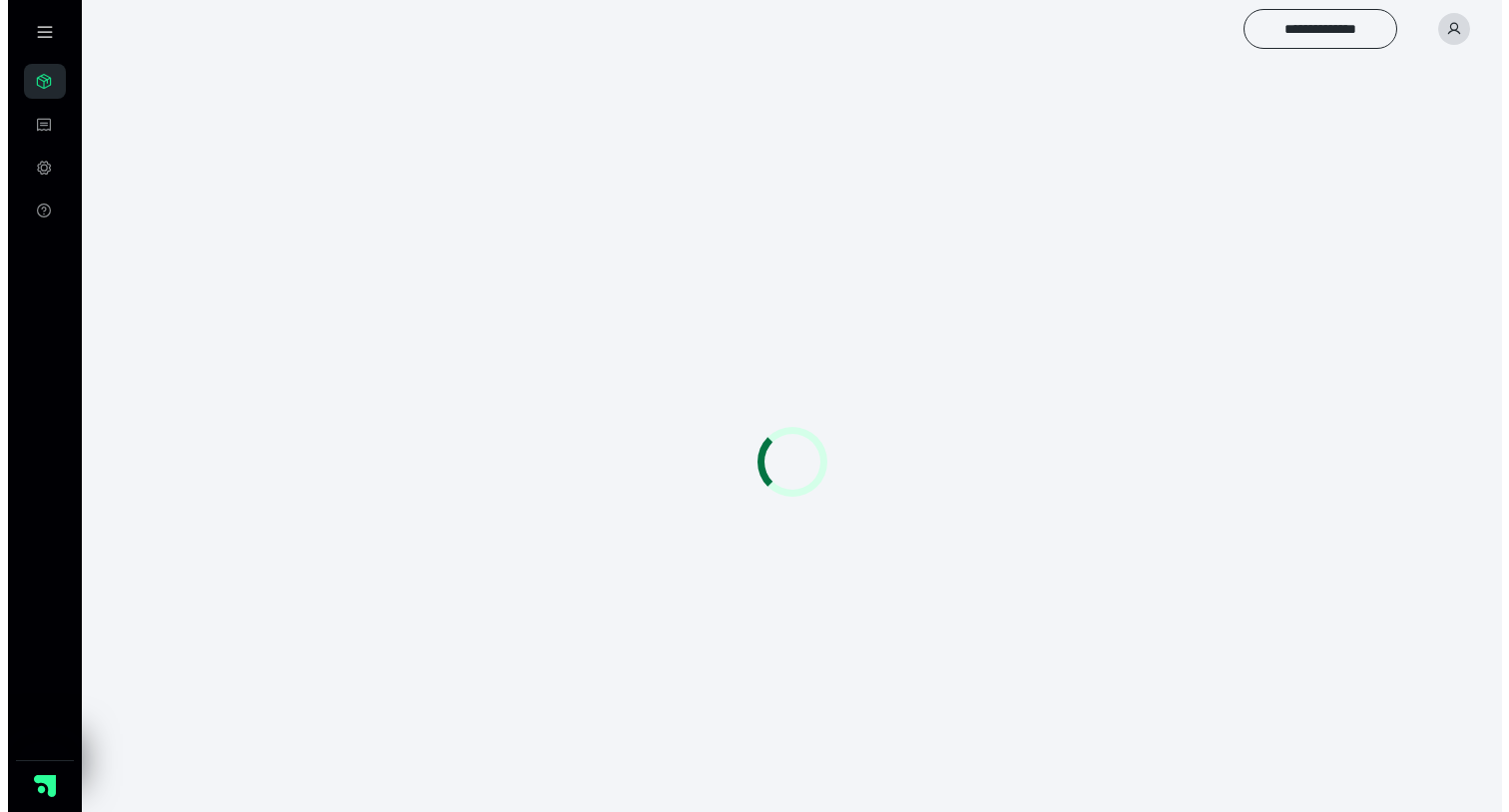 scroll, scrollTop: 0, scrollLeft: 0, axis: both 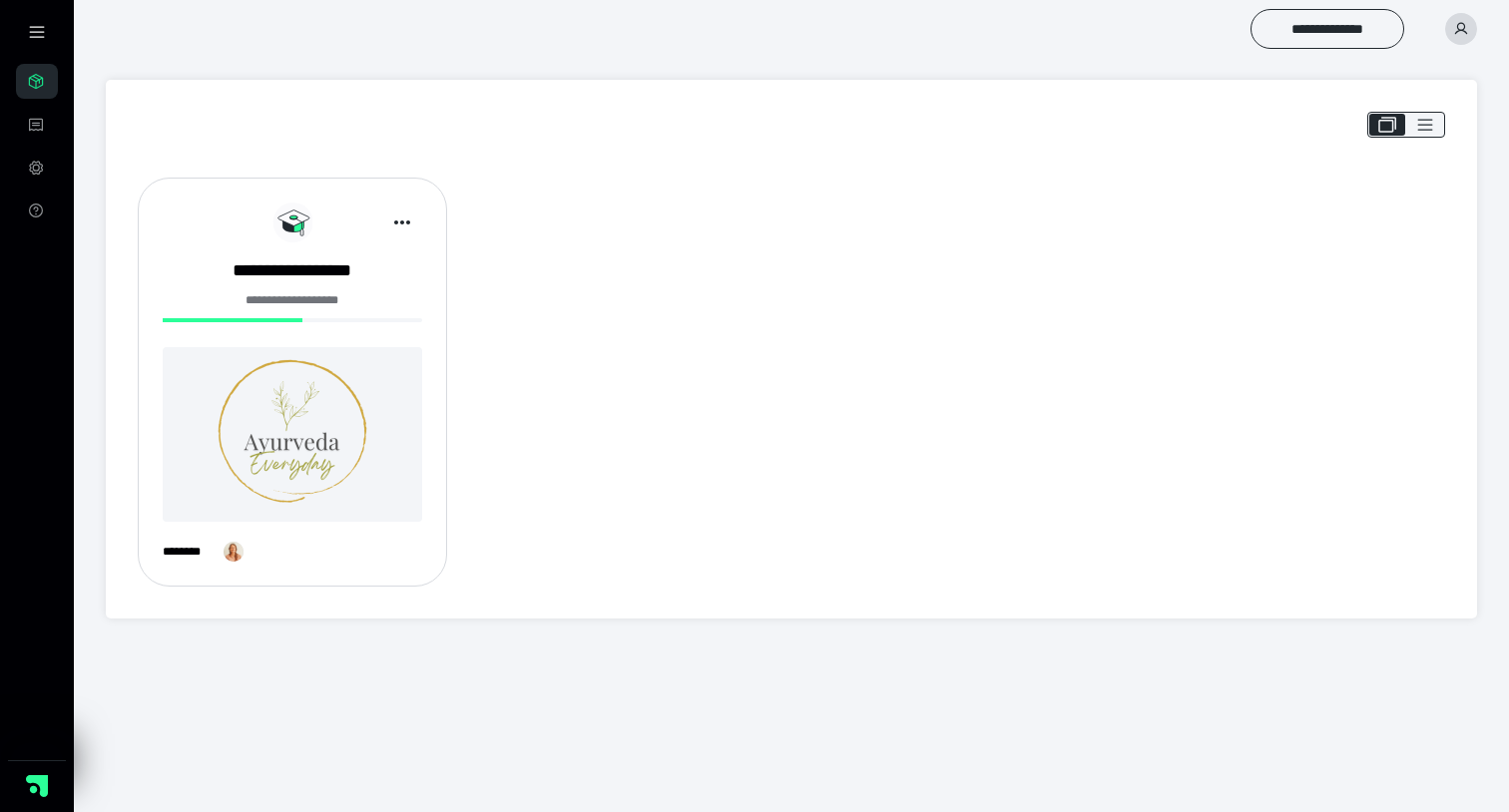 click at bounding box center (292, 434) 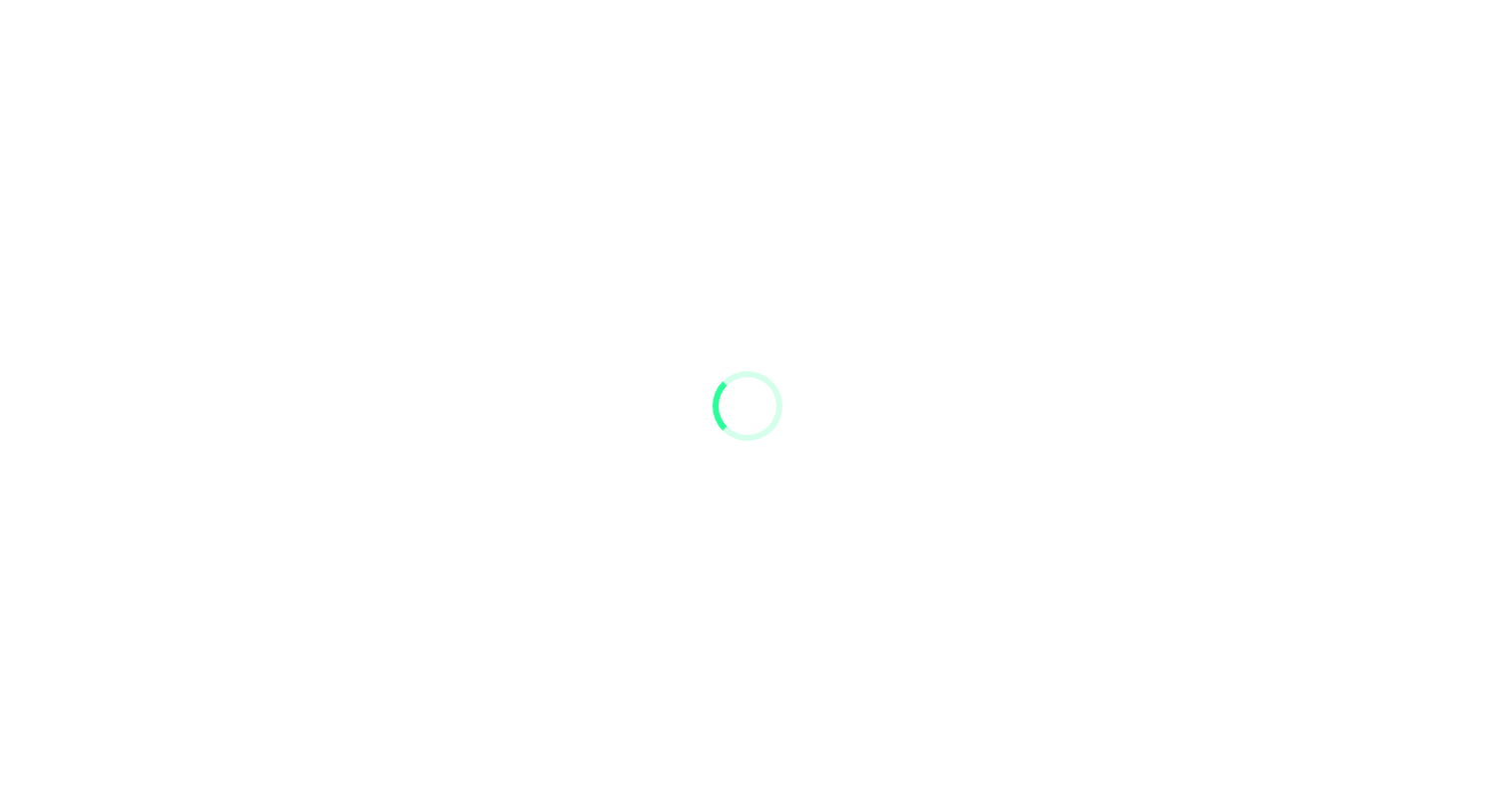 scroll, scrollTop: 0, scrollLeft: 0, axis: both 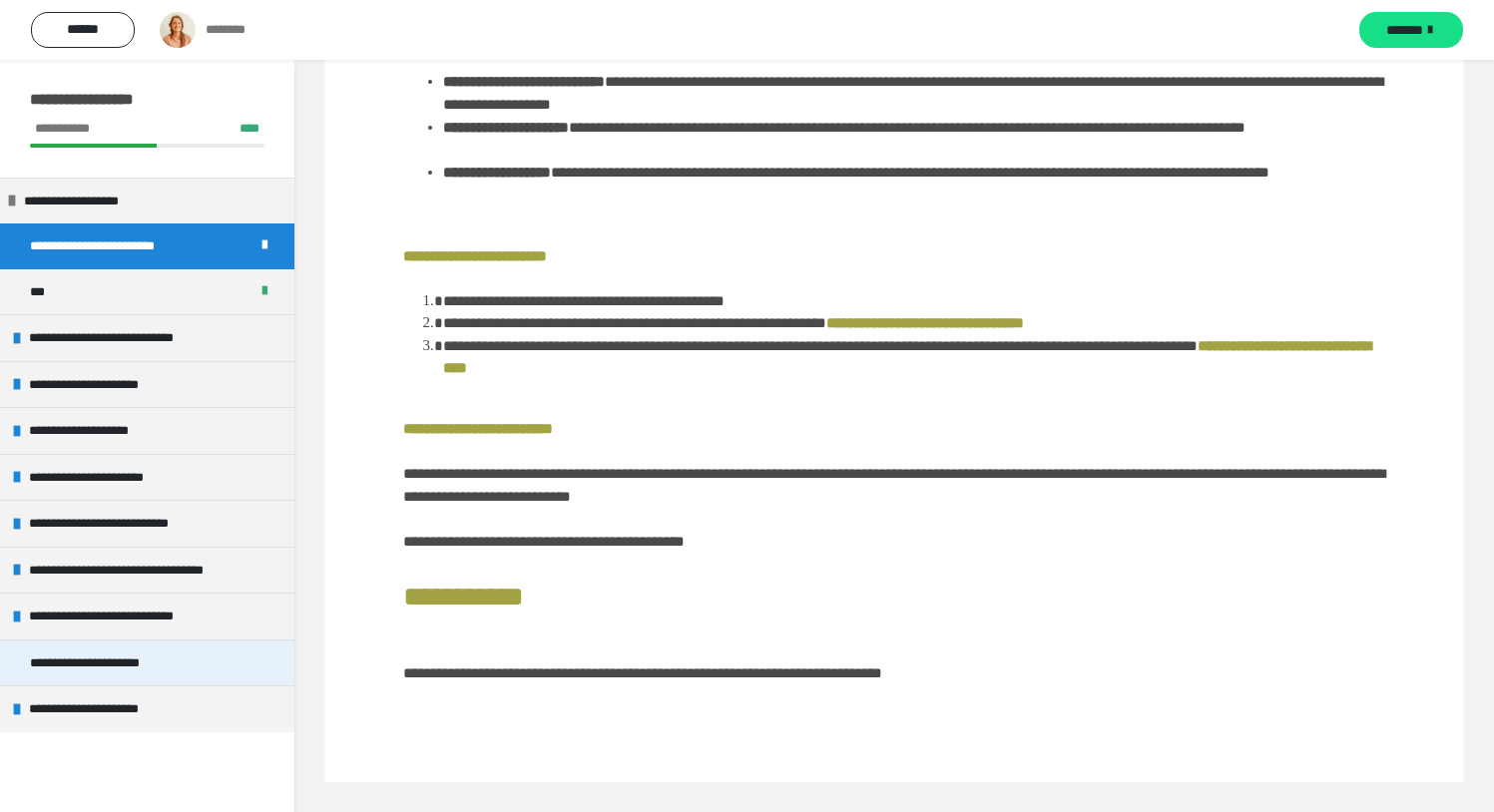 click on "**********" at bounding box center (113, 663) 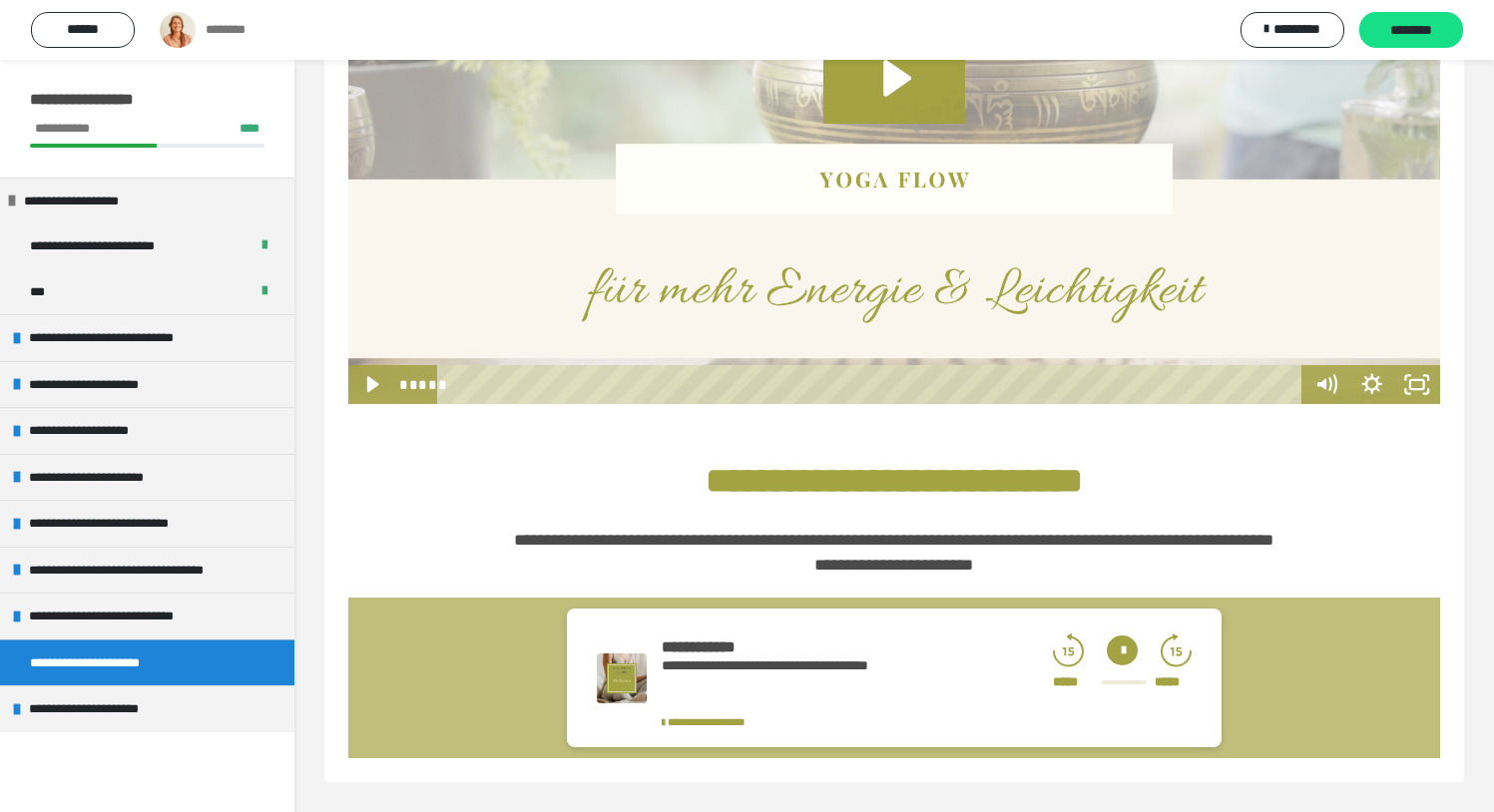 scroll, scrollTop: 1411, scrollLeft: 0, axis: vertical 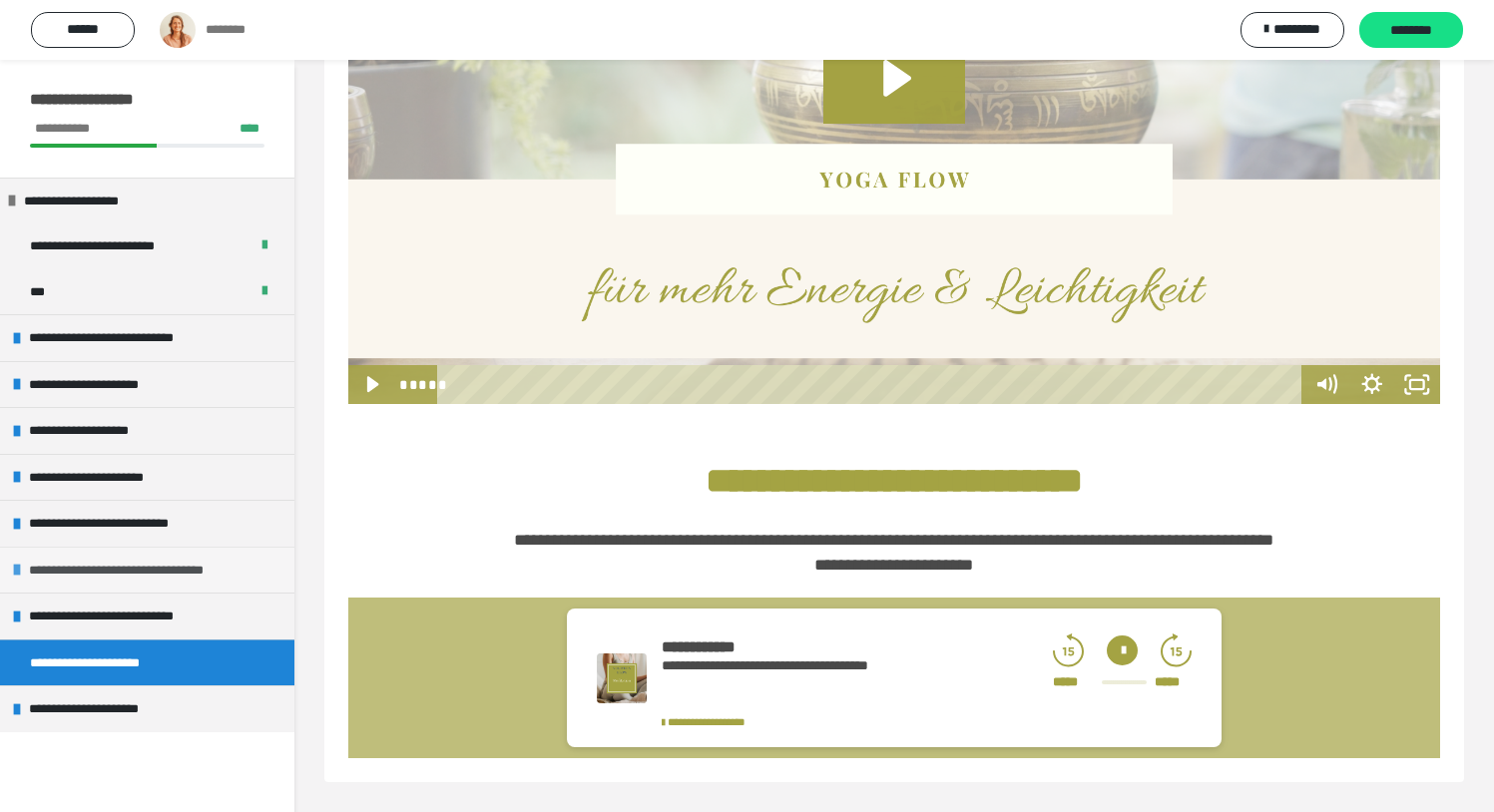 click on "**********" at bounding box center [136, 571] 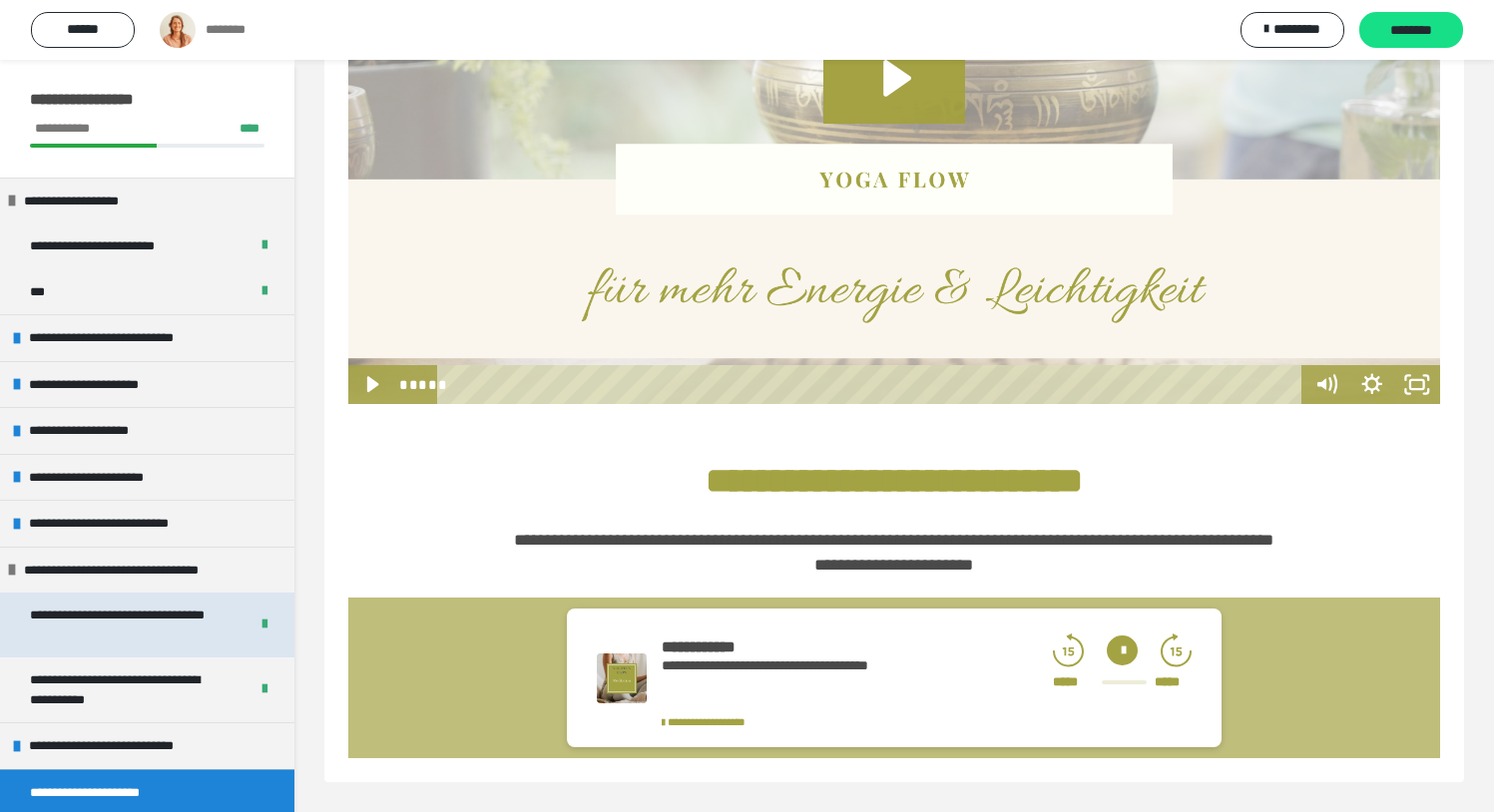 scroll, scrollTop: 55, scrollLeft: 0, axis: vertical 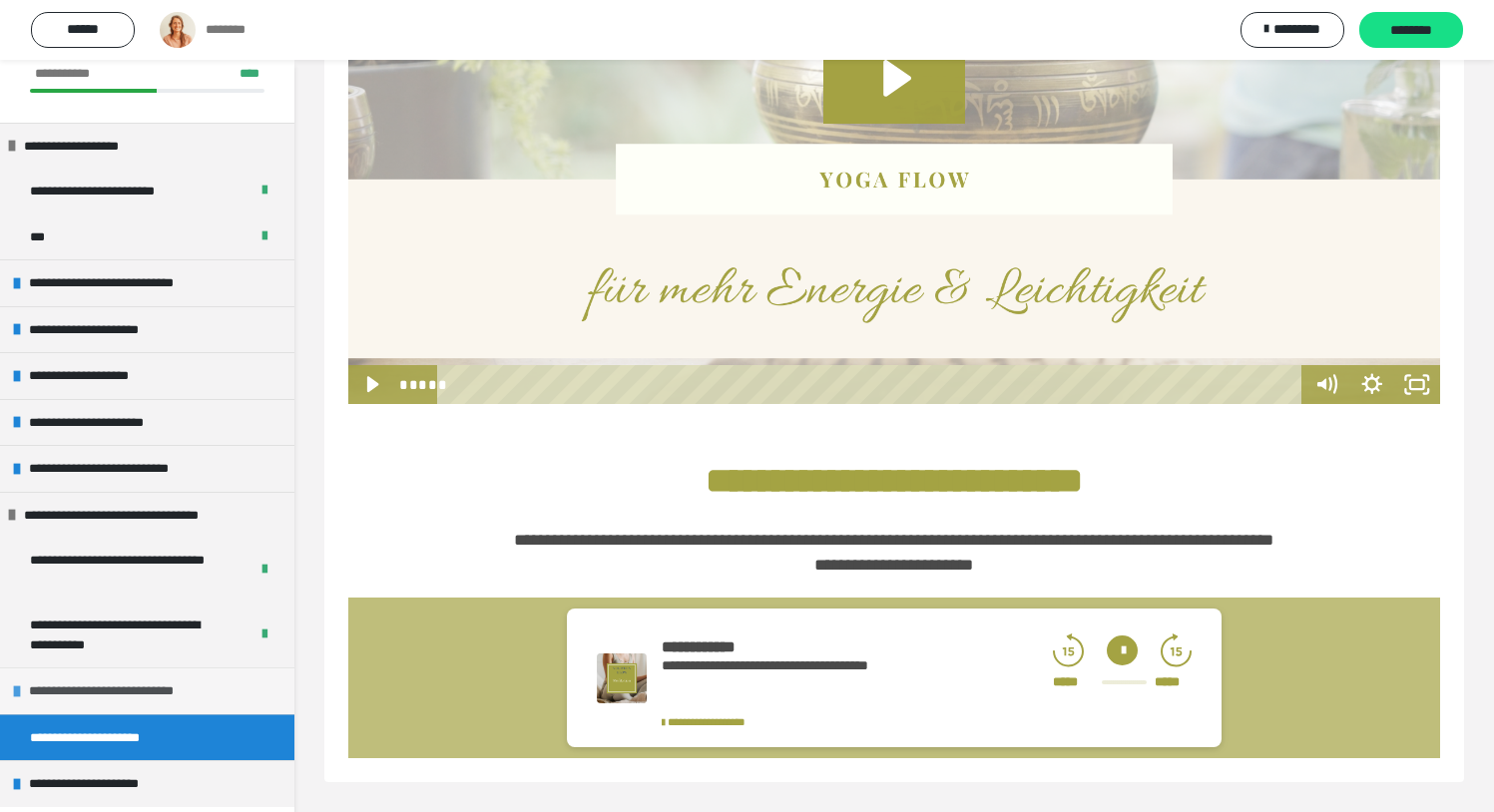 click on "**********" at bounding box center [121, 691] 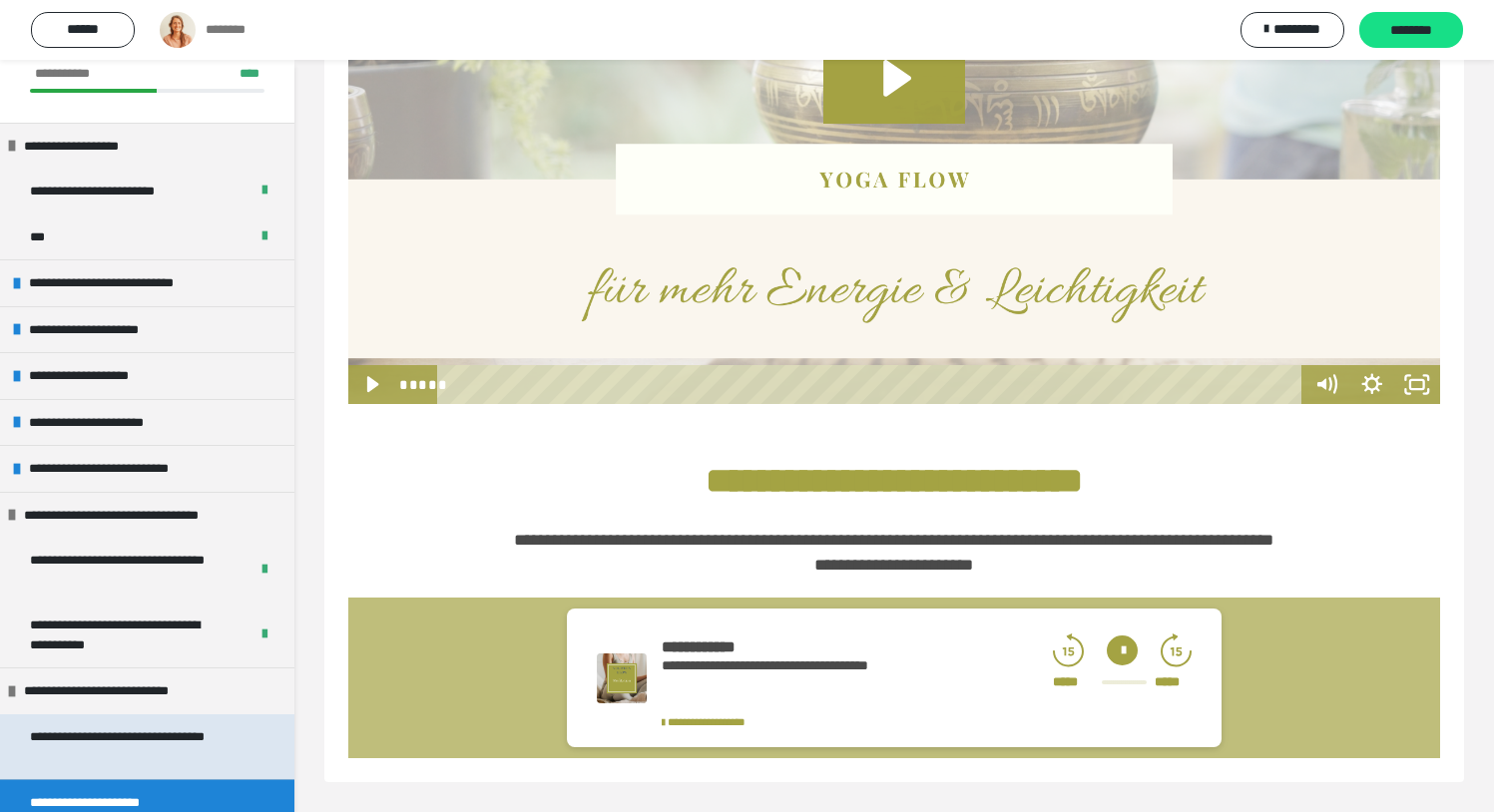 click on "**********" at bounding box center (132, 746) 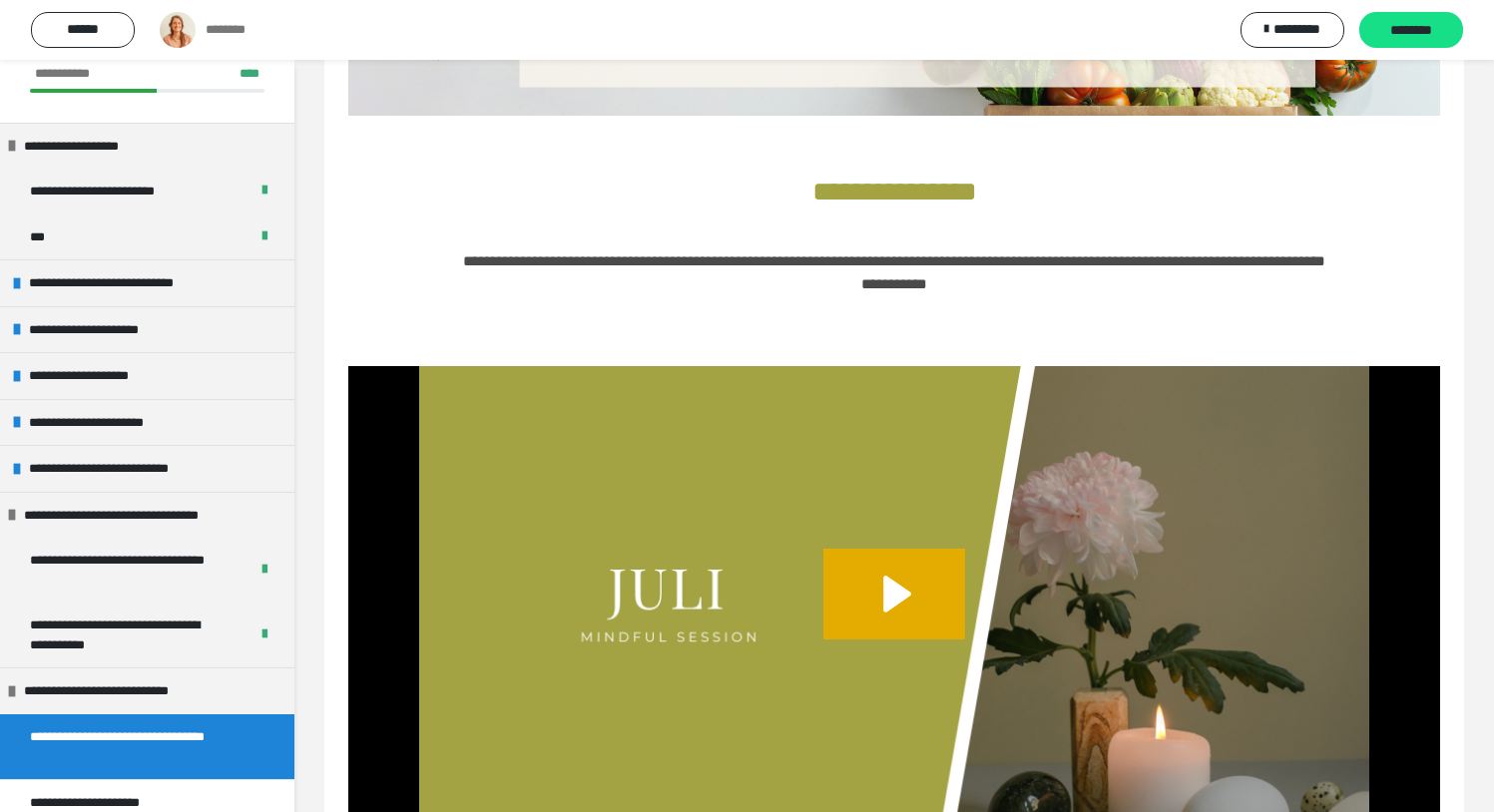 scroll, scrollTop: 494, scrollLeft: 0, axis: vertical 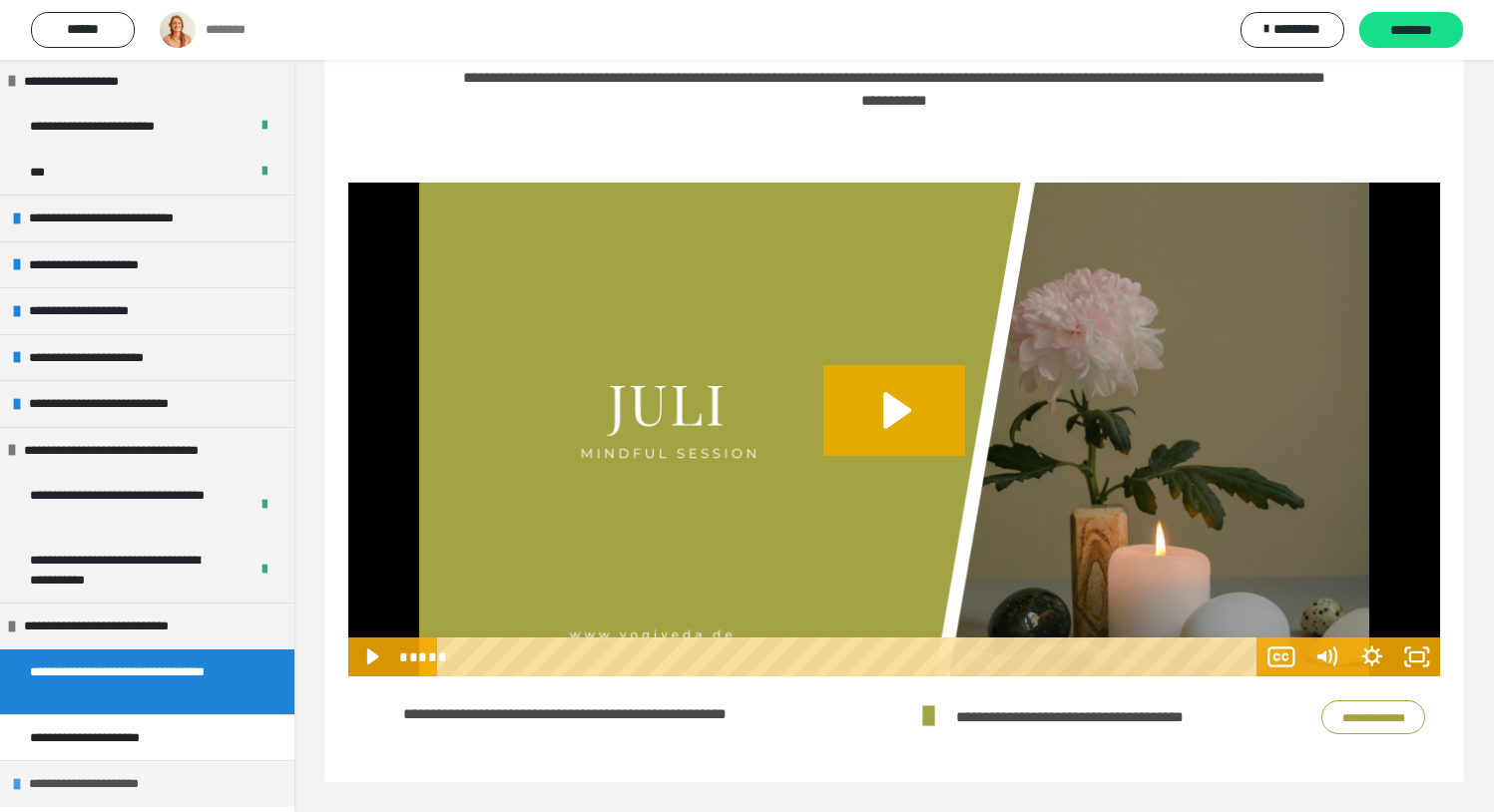 click on "**********" at bounding box center [105, 784] 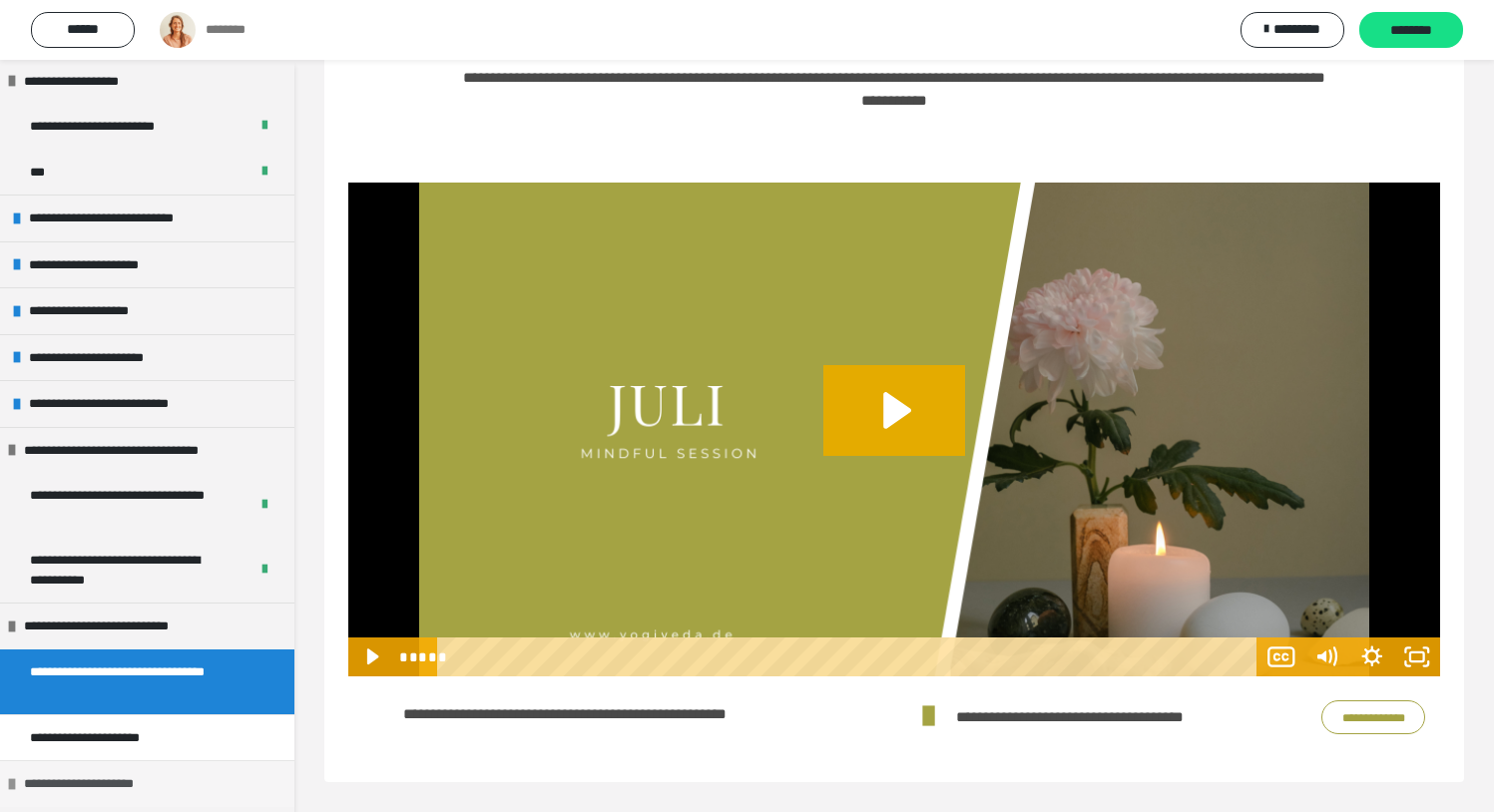 click on "**********" at bounding box center [100, 784] 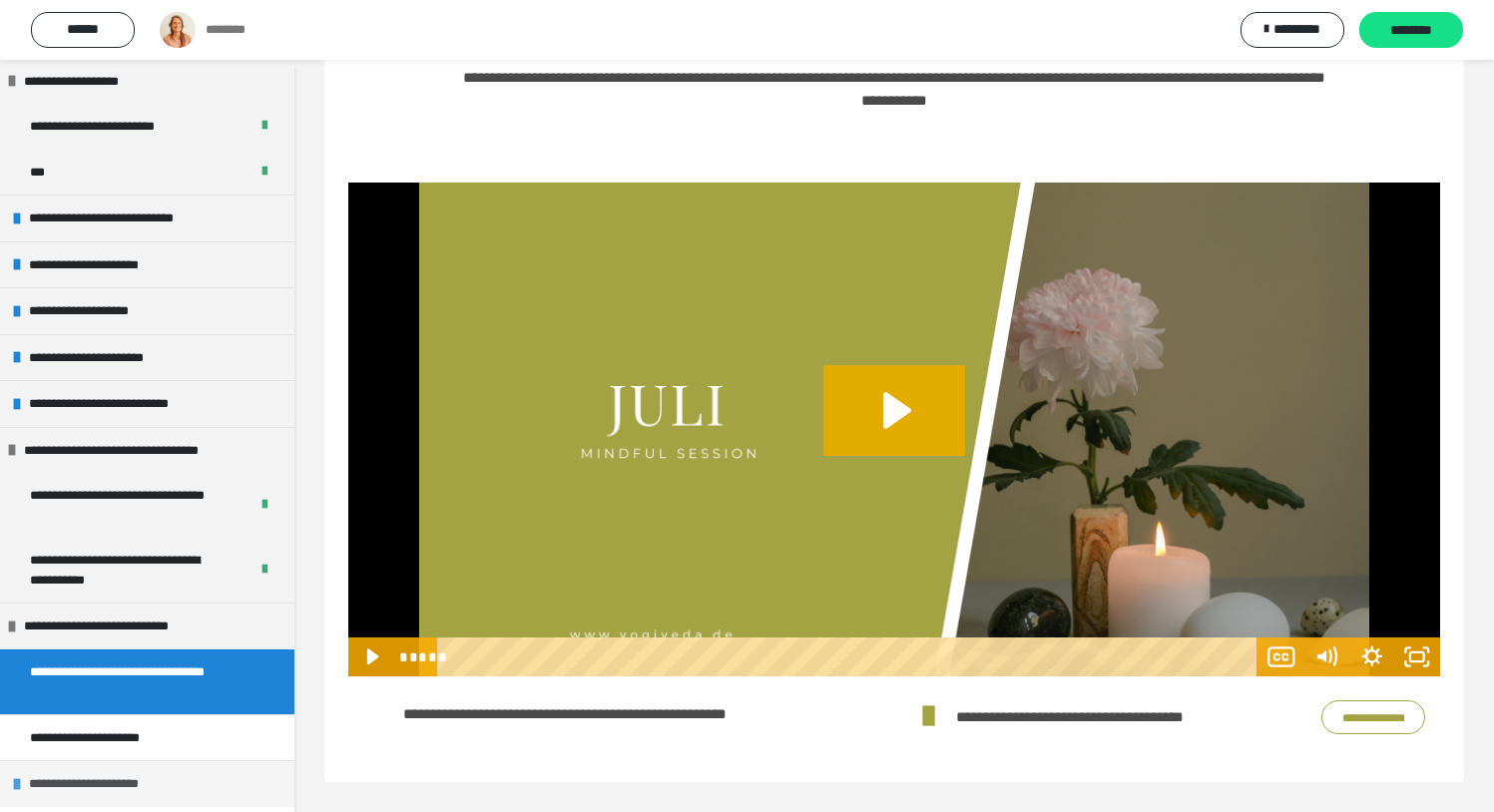 click on "**********" at bounding box center [105, 784] 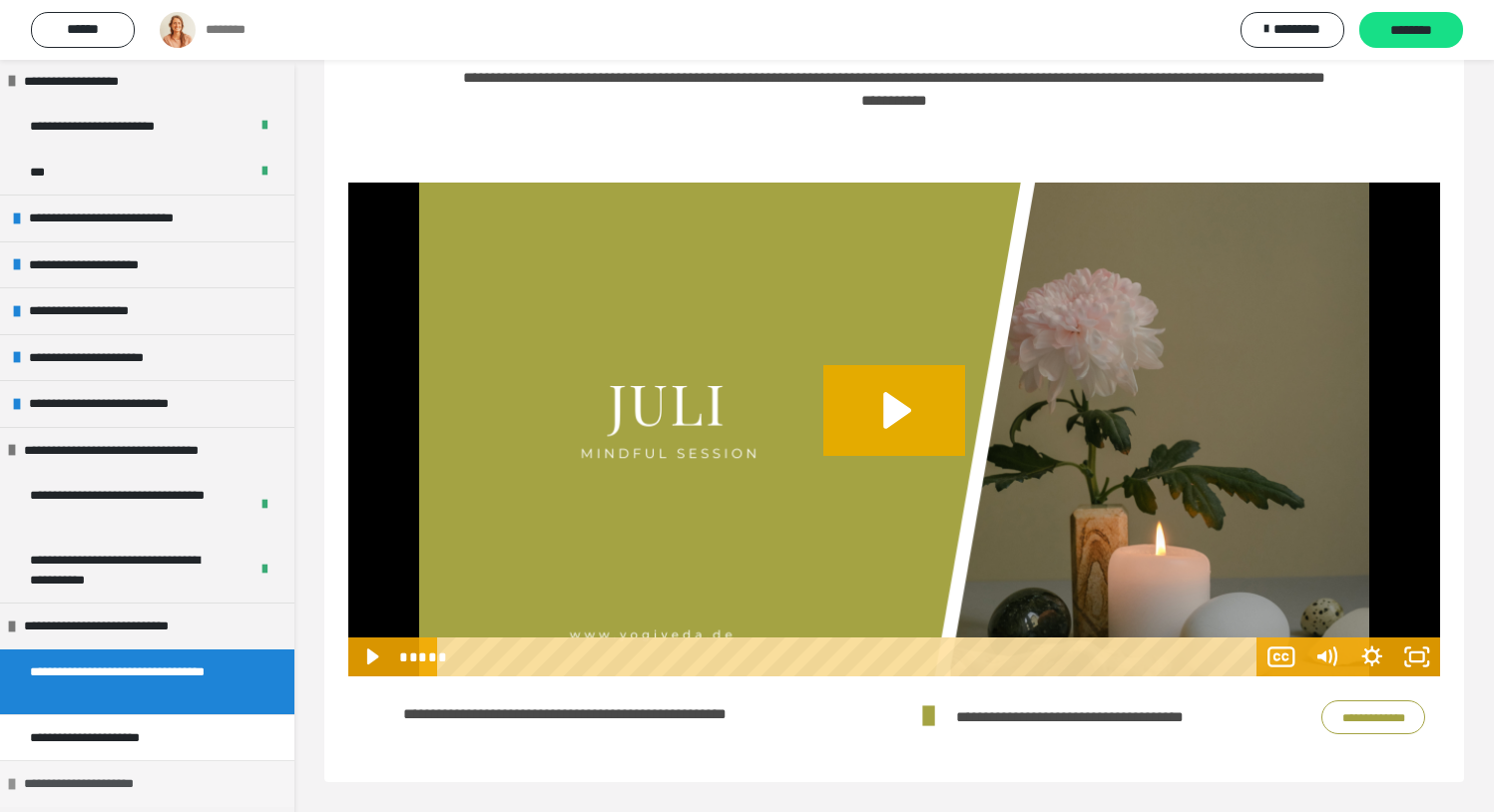 click on "**********" at bounding box center (100, 784) 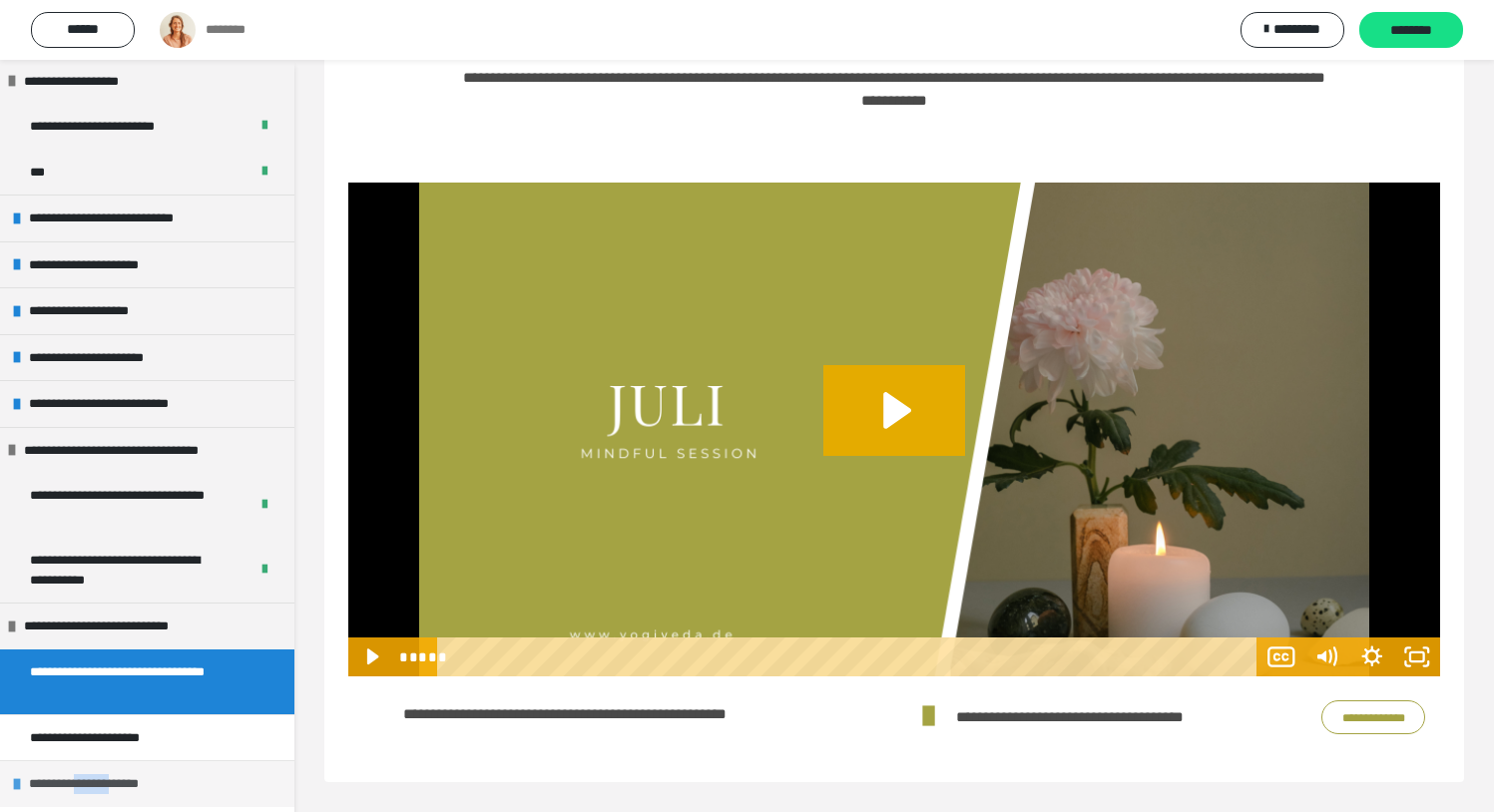 click on "**********" at bounding box center [105, 784] 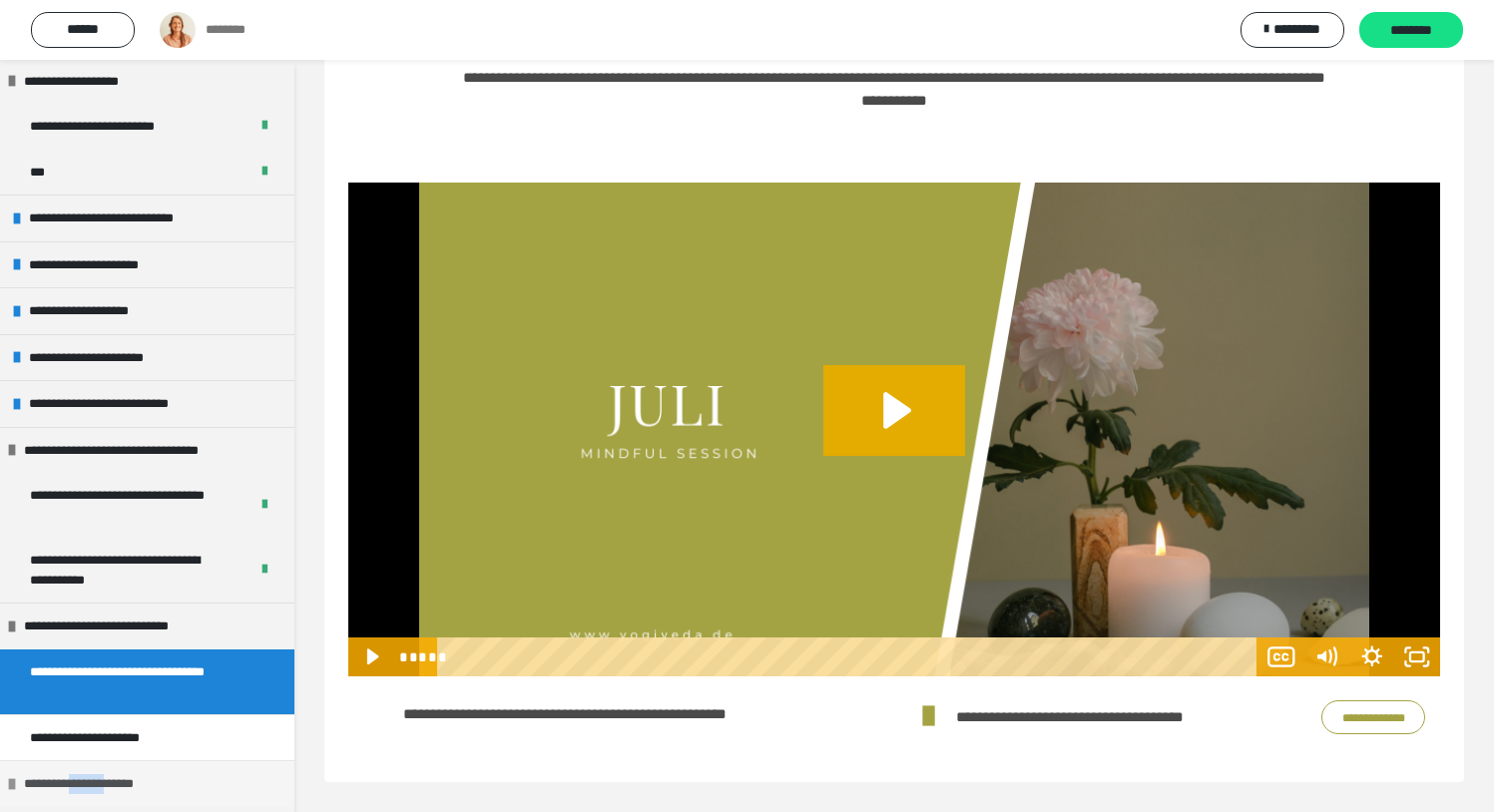 click at bounding box center (12, 784) 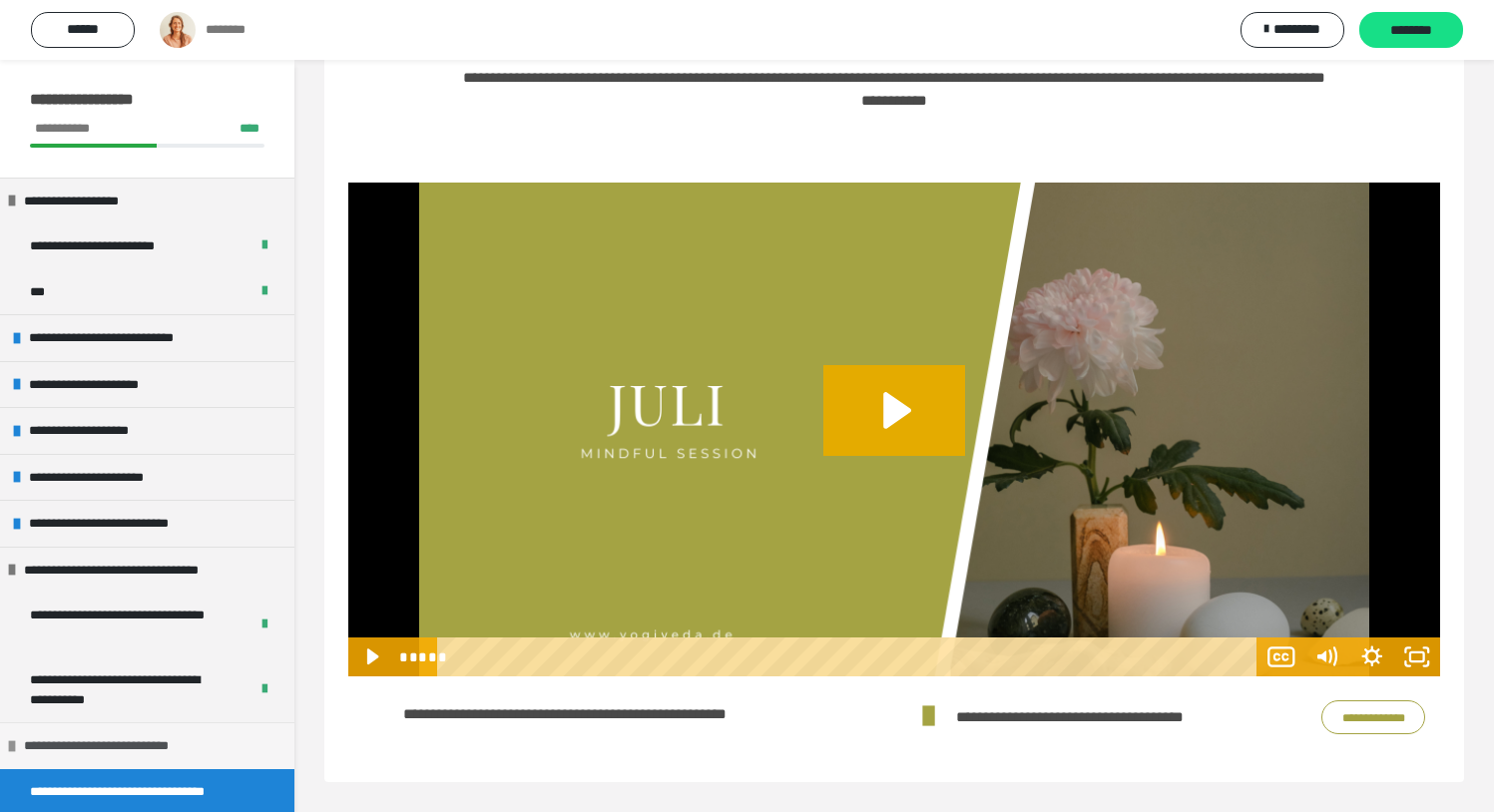 scroll, scrollTop: 120, scrollLeft: 0, axis: vertical 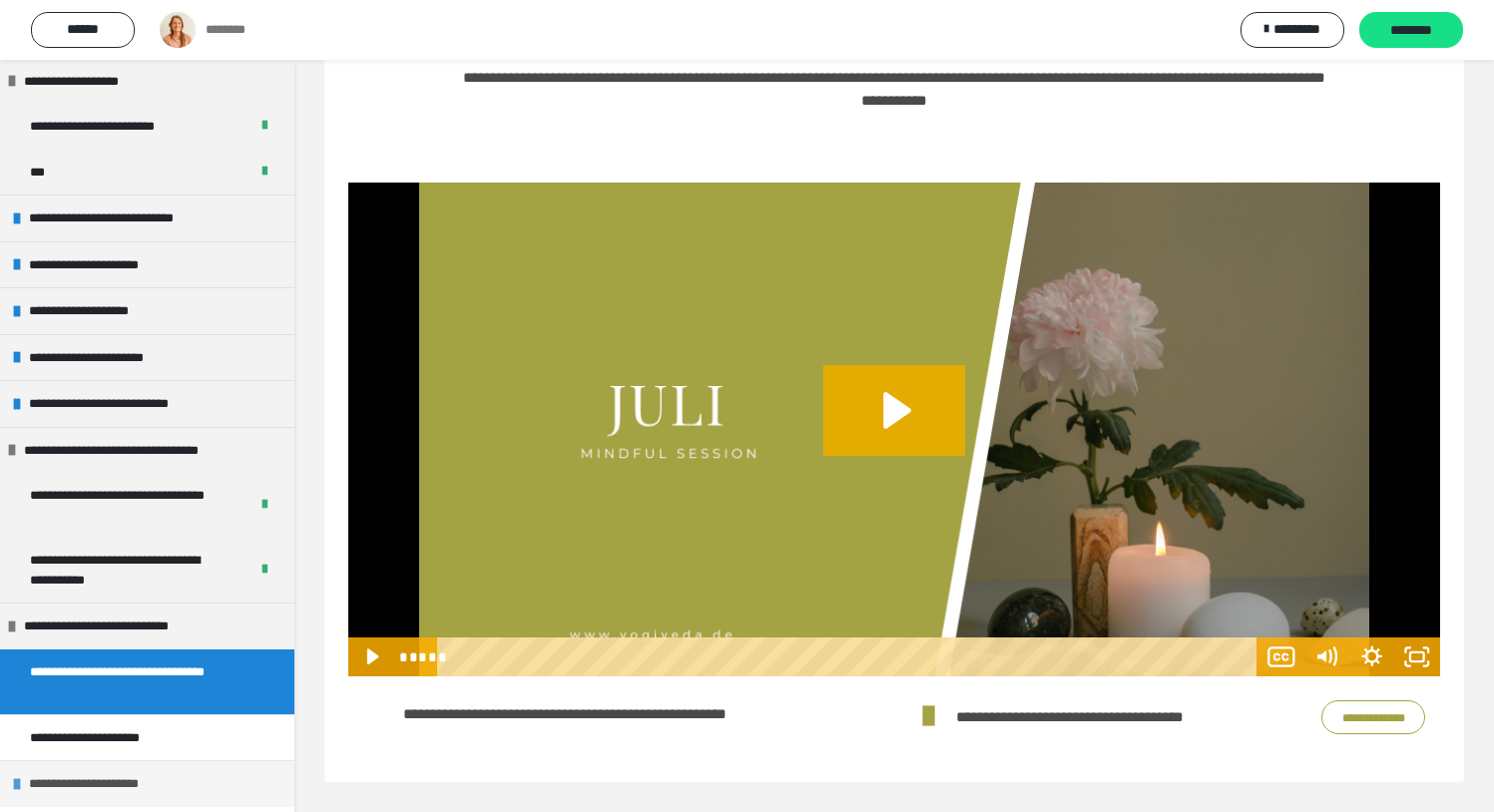 click on "**********" at bounding box center (105, 784) 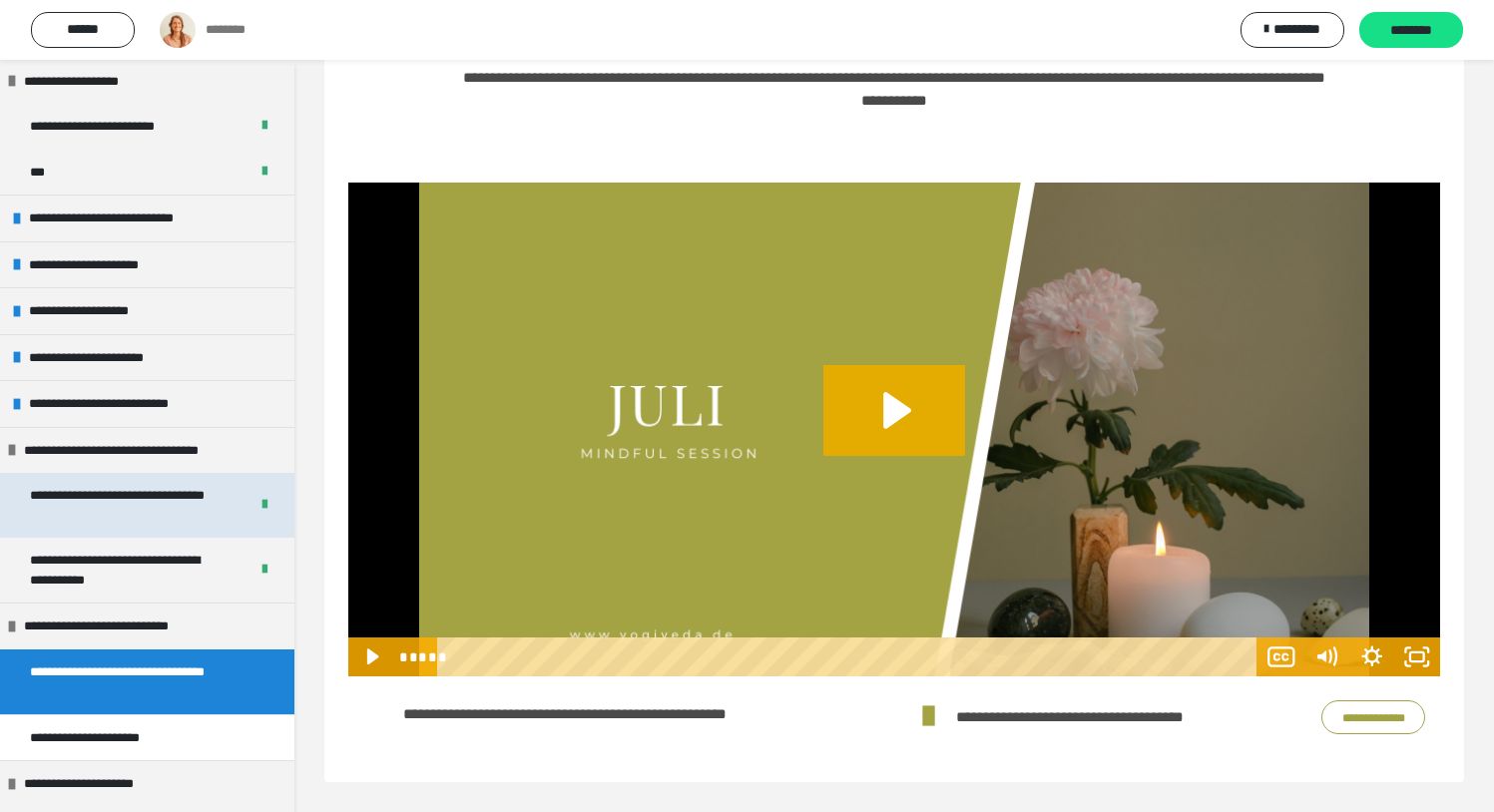 click at bounding box center [264, 505] 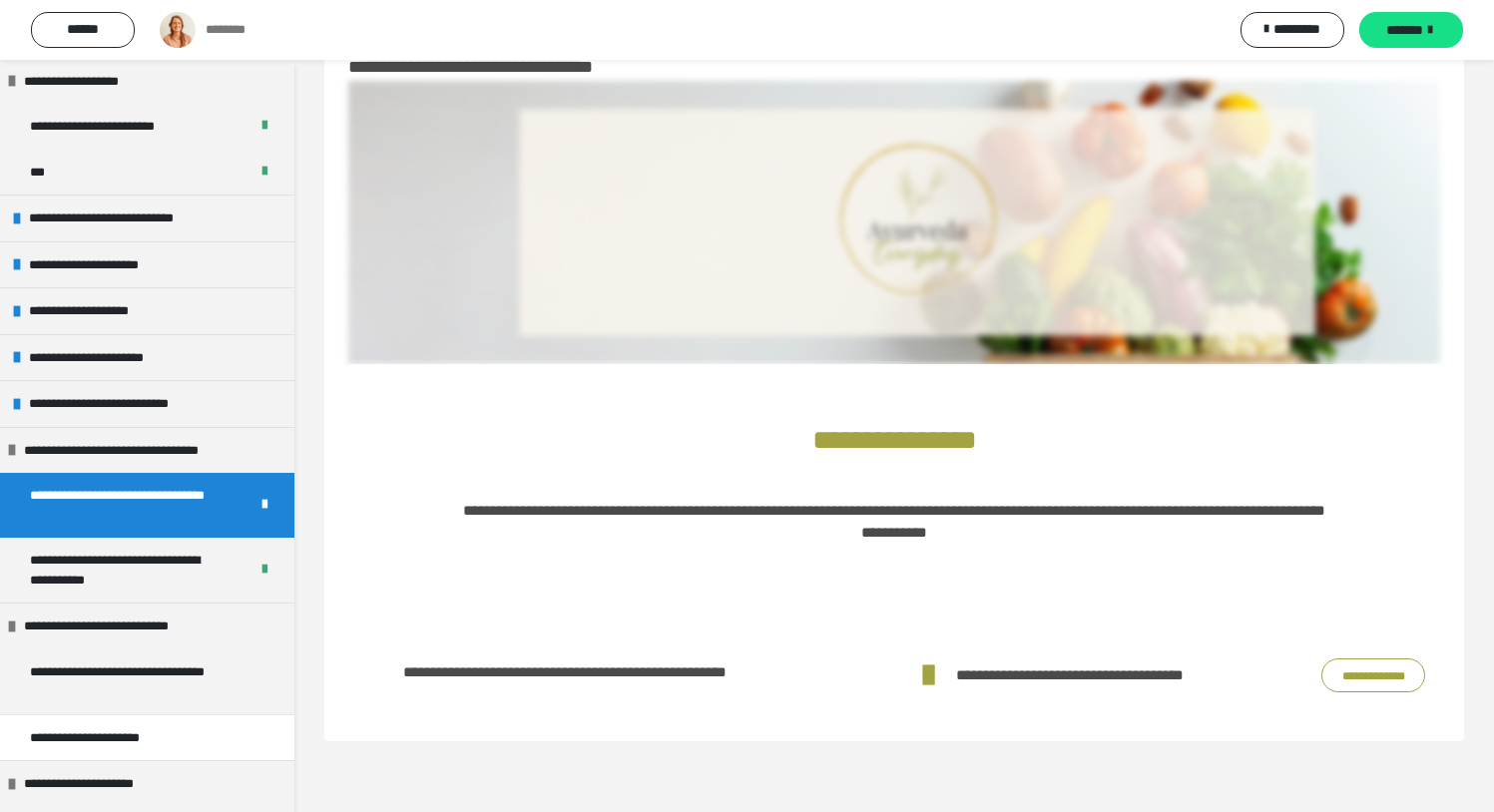 scroll, scrollTop: 60, scrollLeft: 0, axis: vertical 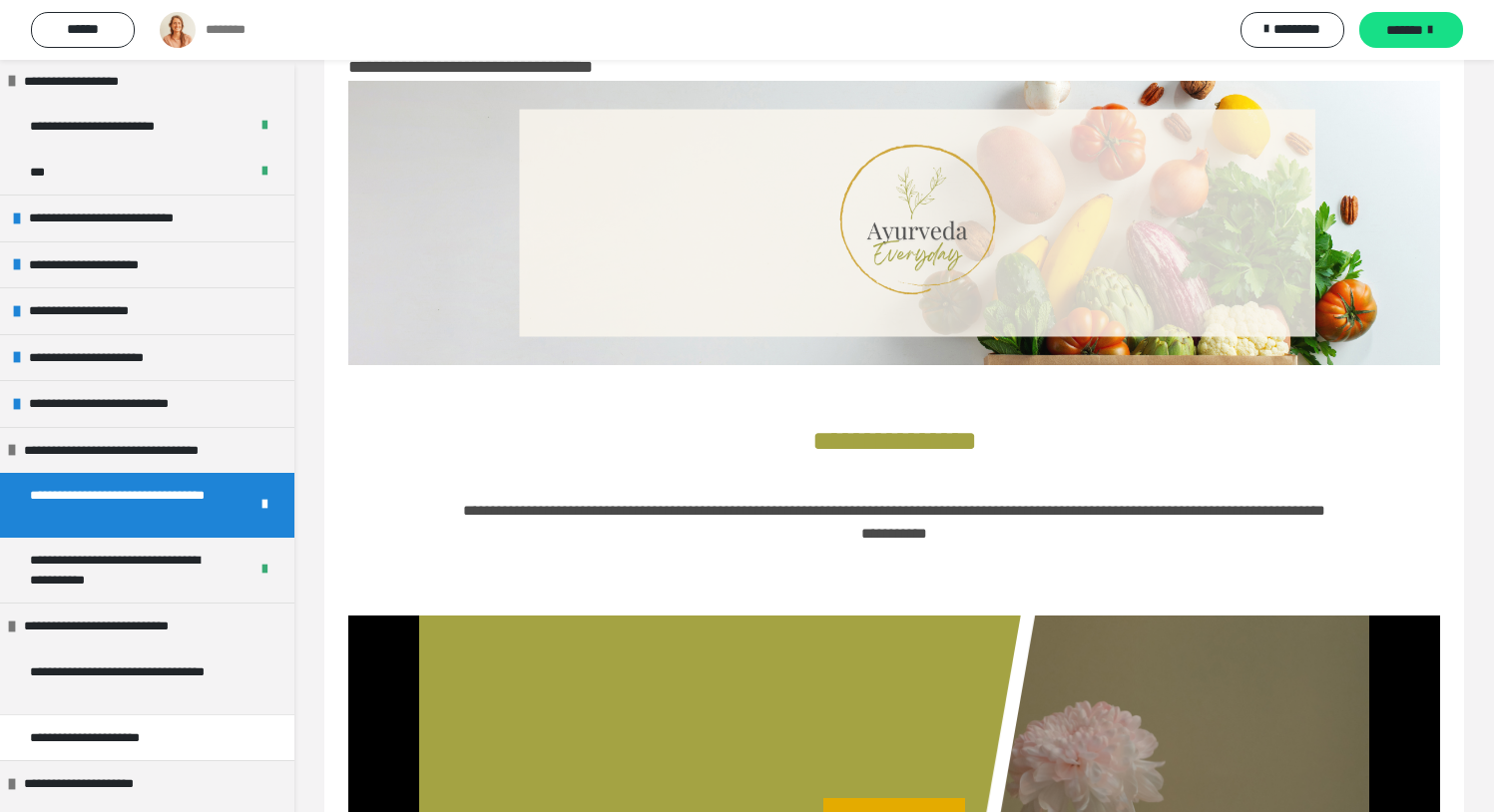 click at bounding box center (264, 505) 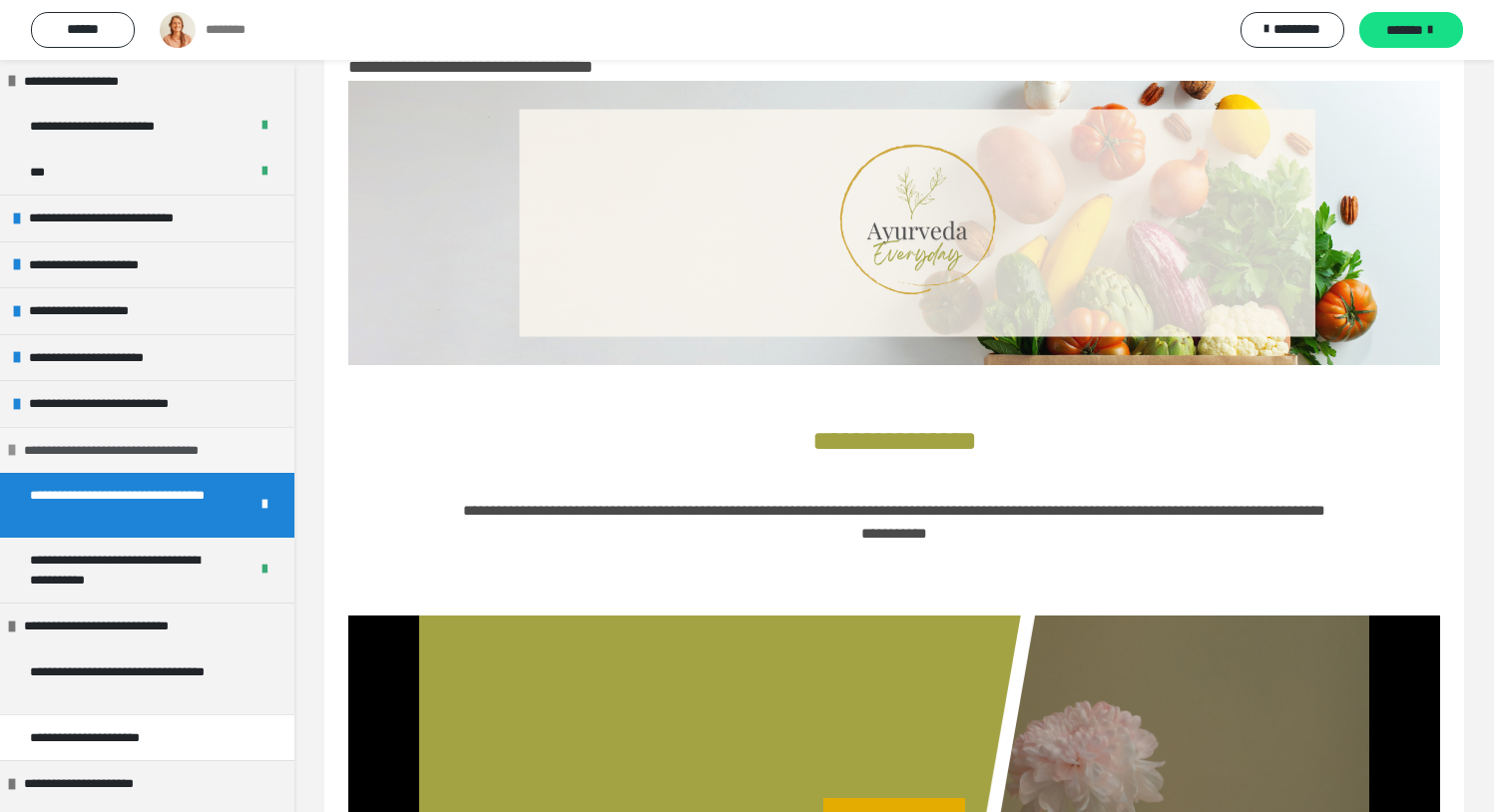 click on "**********" at bounding box center (147, 450) 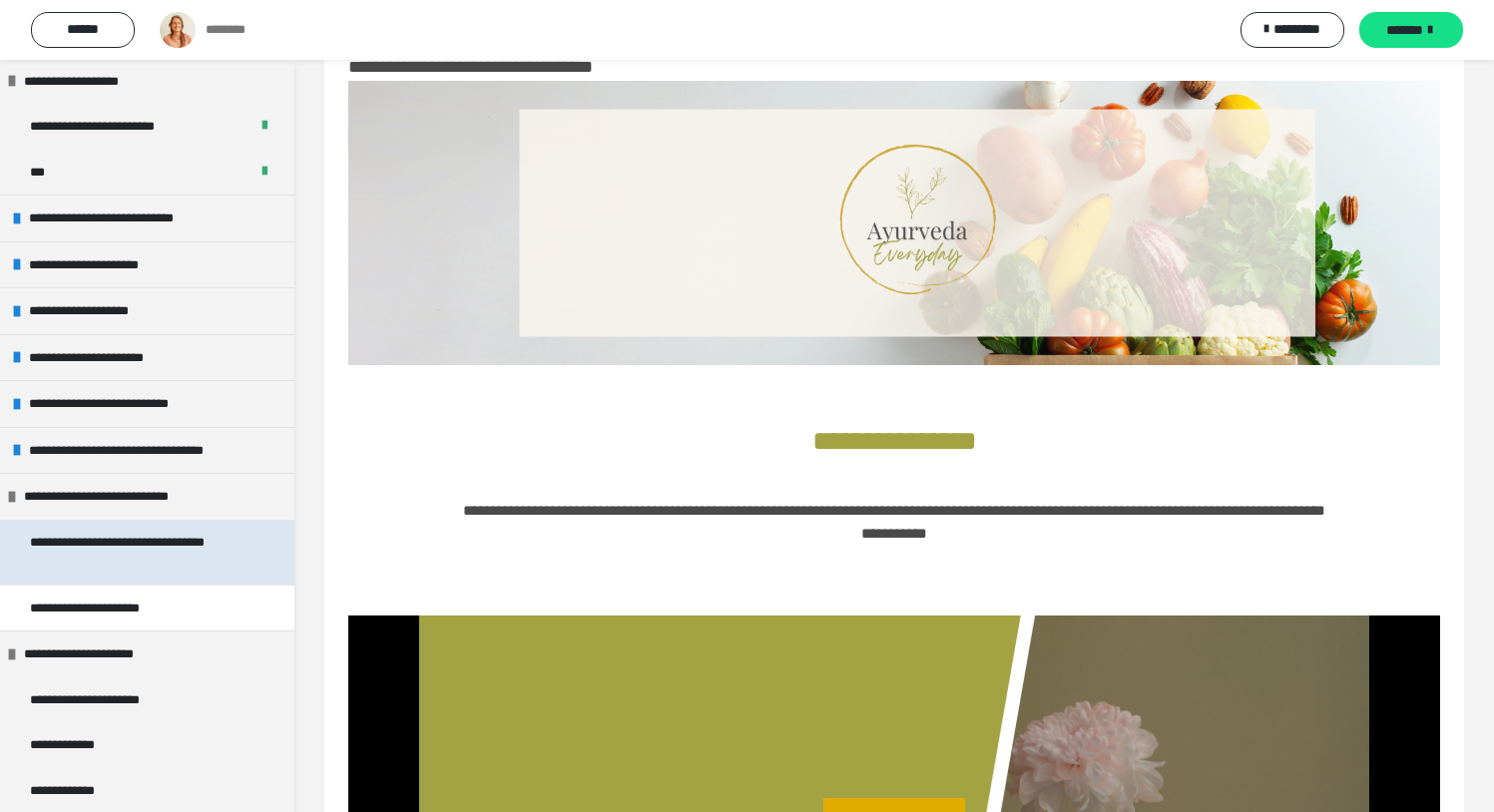 click on "**********" at bounding box center (132, 552) 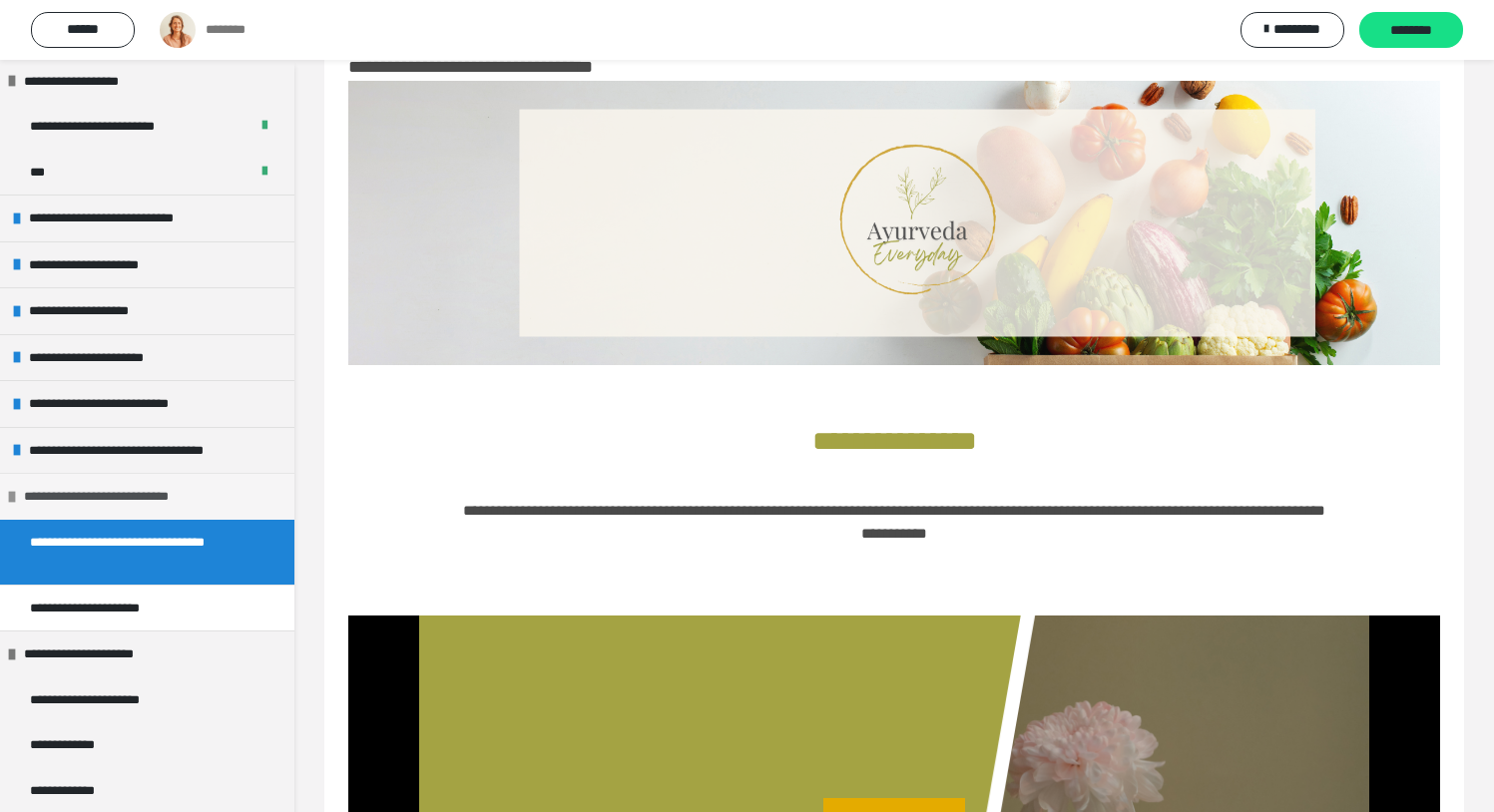 click at bounding box center (12, 497) 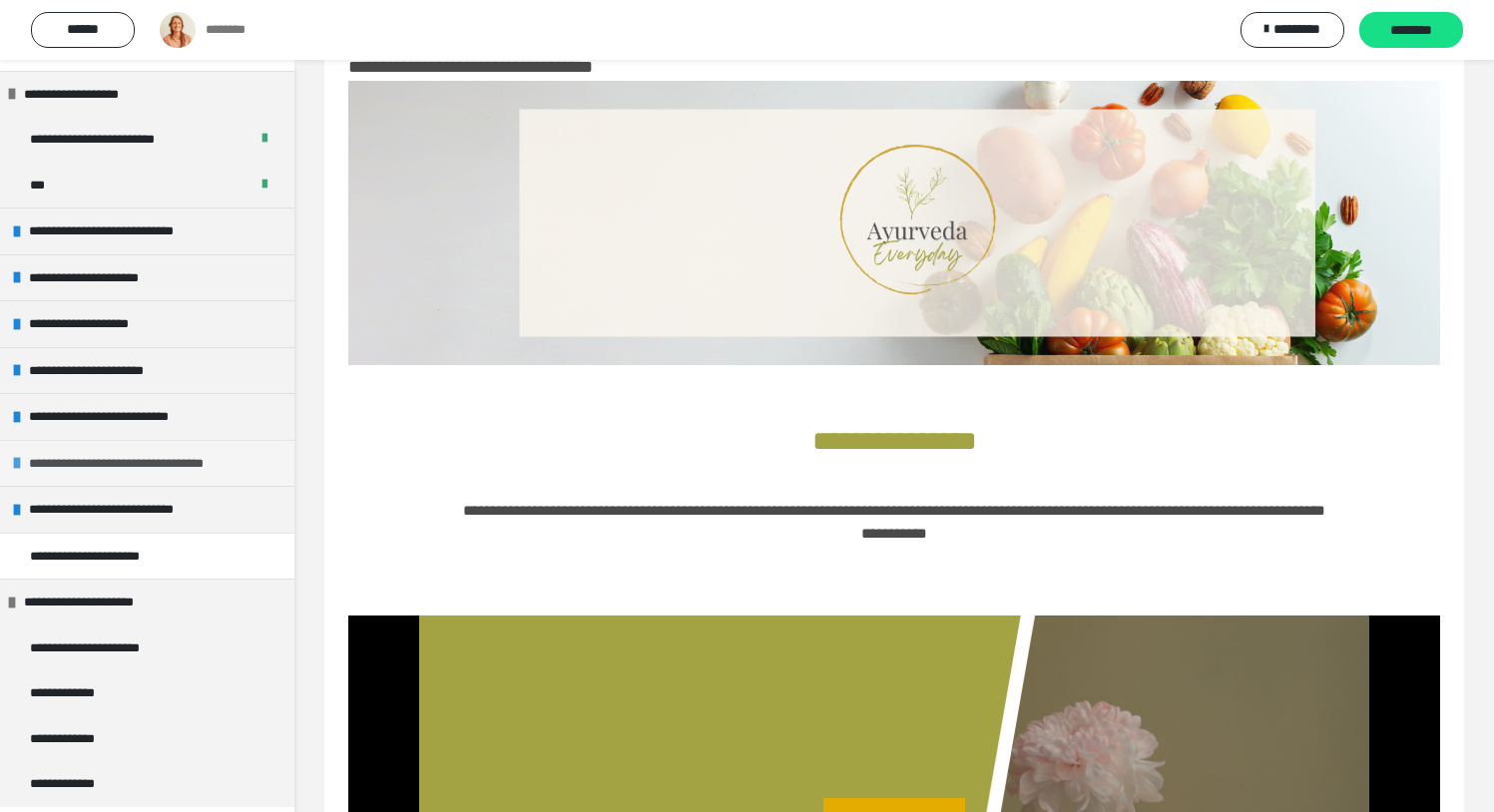 click on "**********" at bounding box center [136, 464] 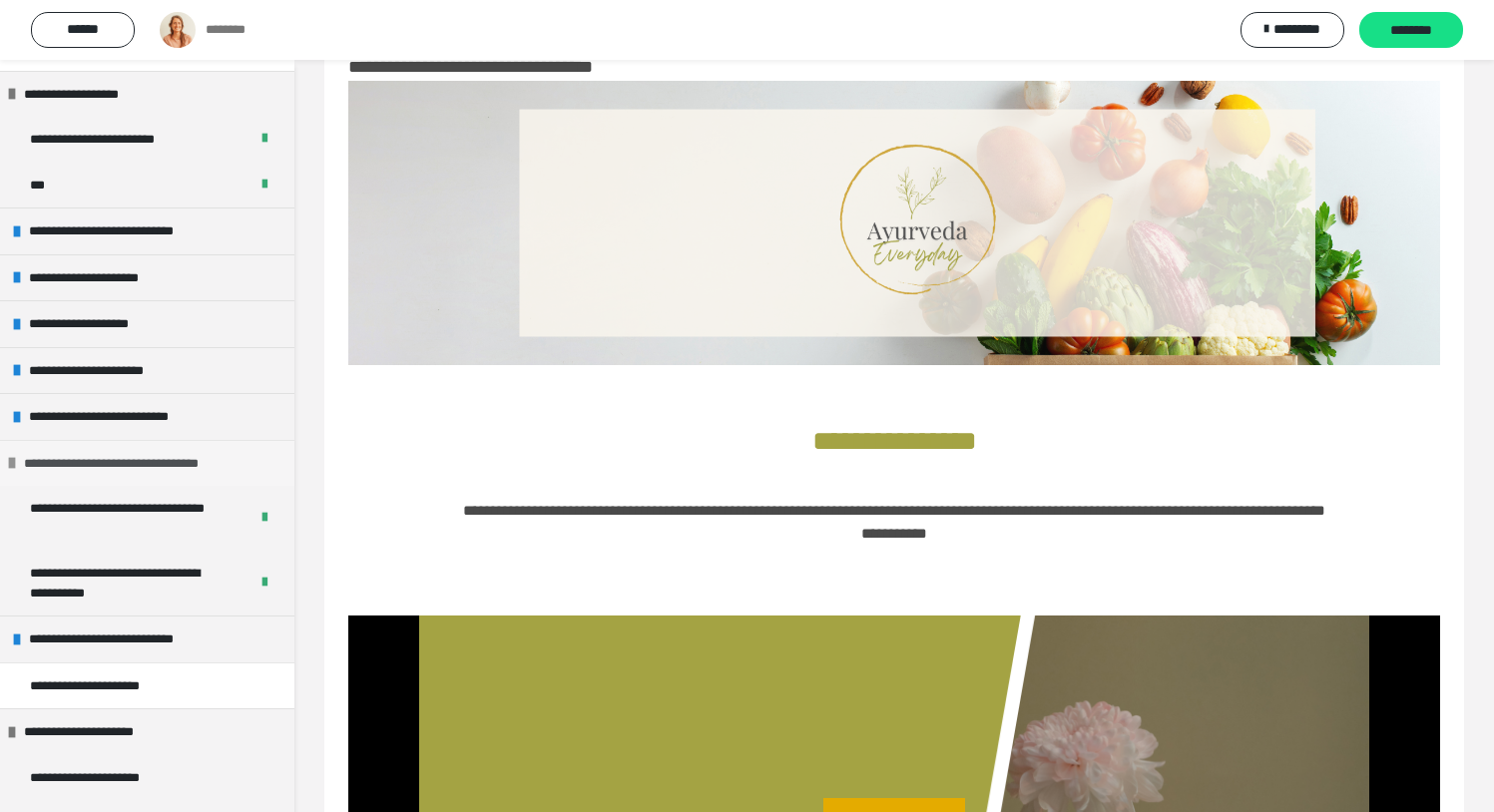 click at bounding box center (12, 463) 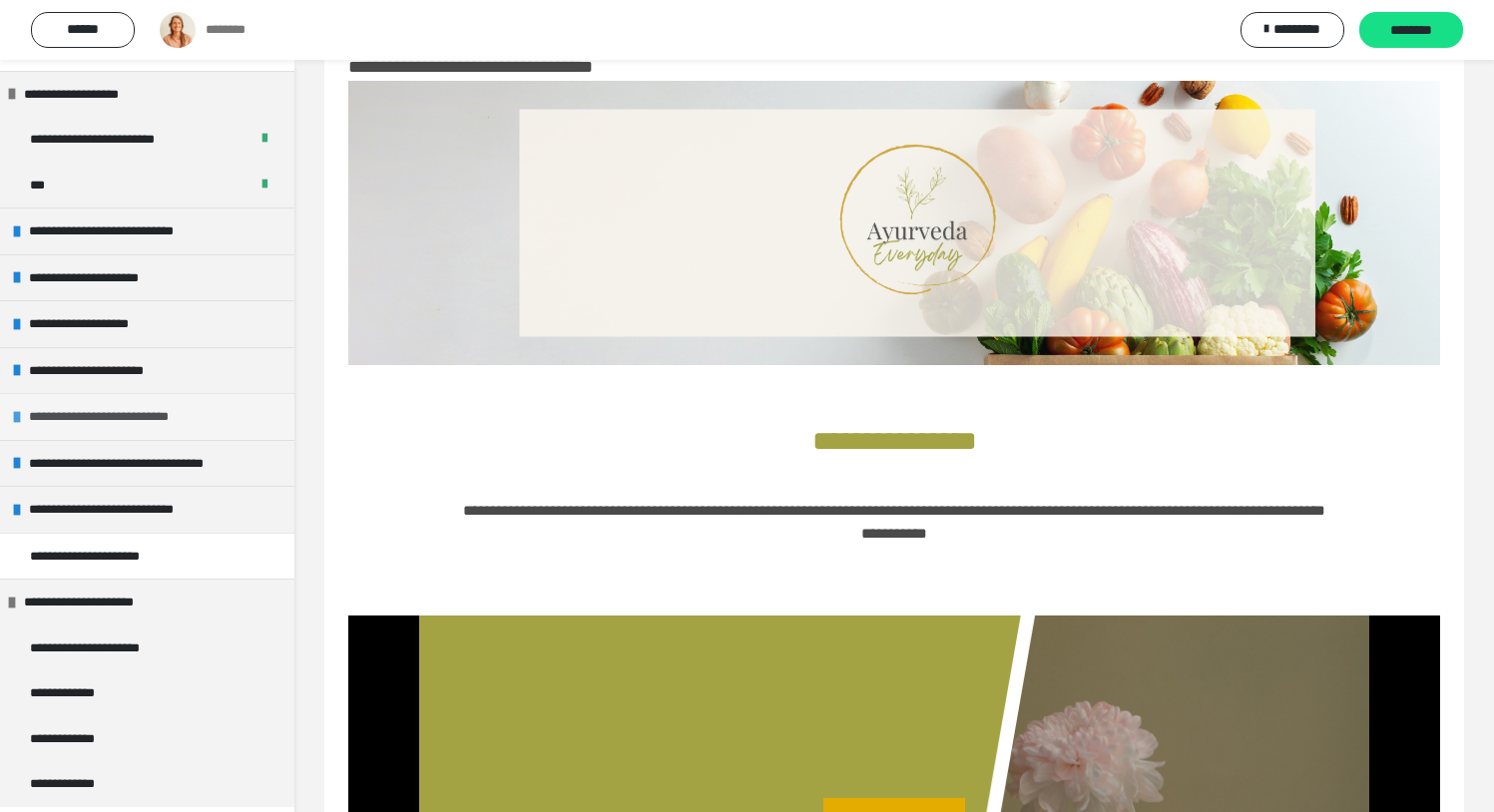 click at bounding box center (17, 417) 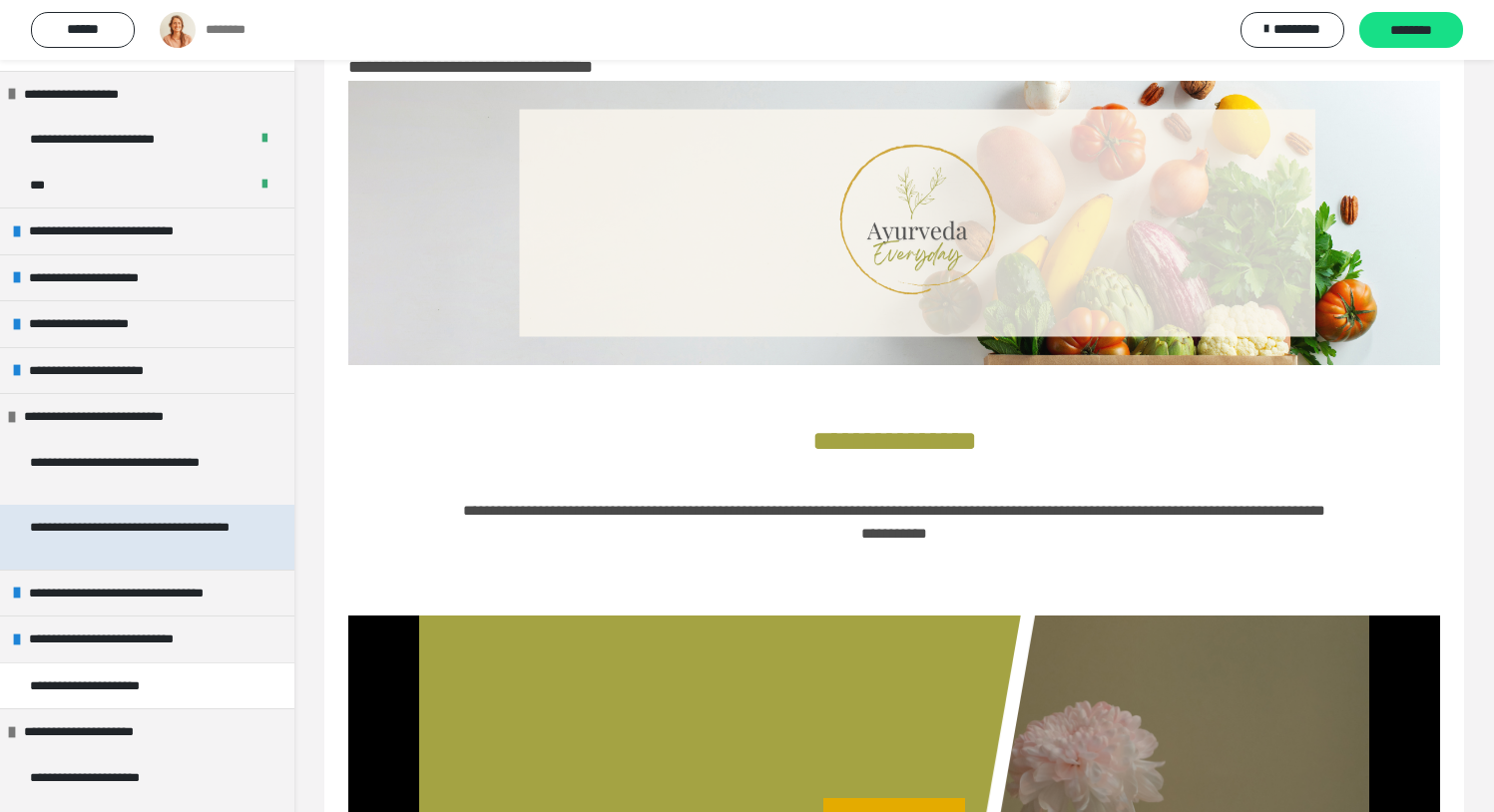 click on "**********" at bounding box center (132, 537) 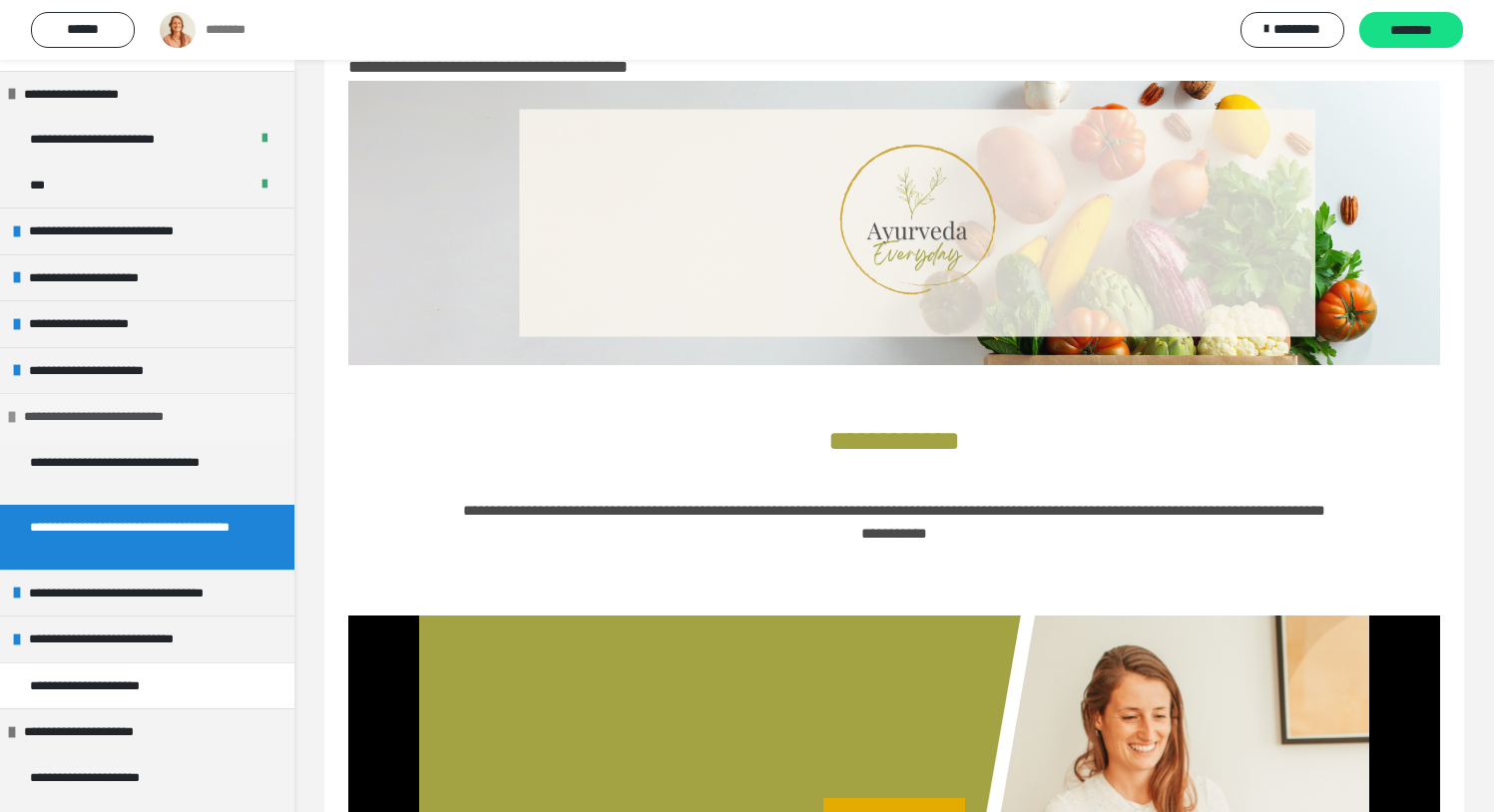 click at bounding box center (12, 417) 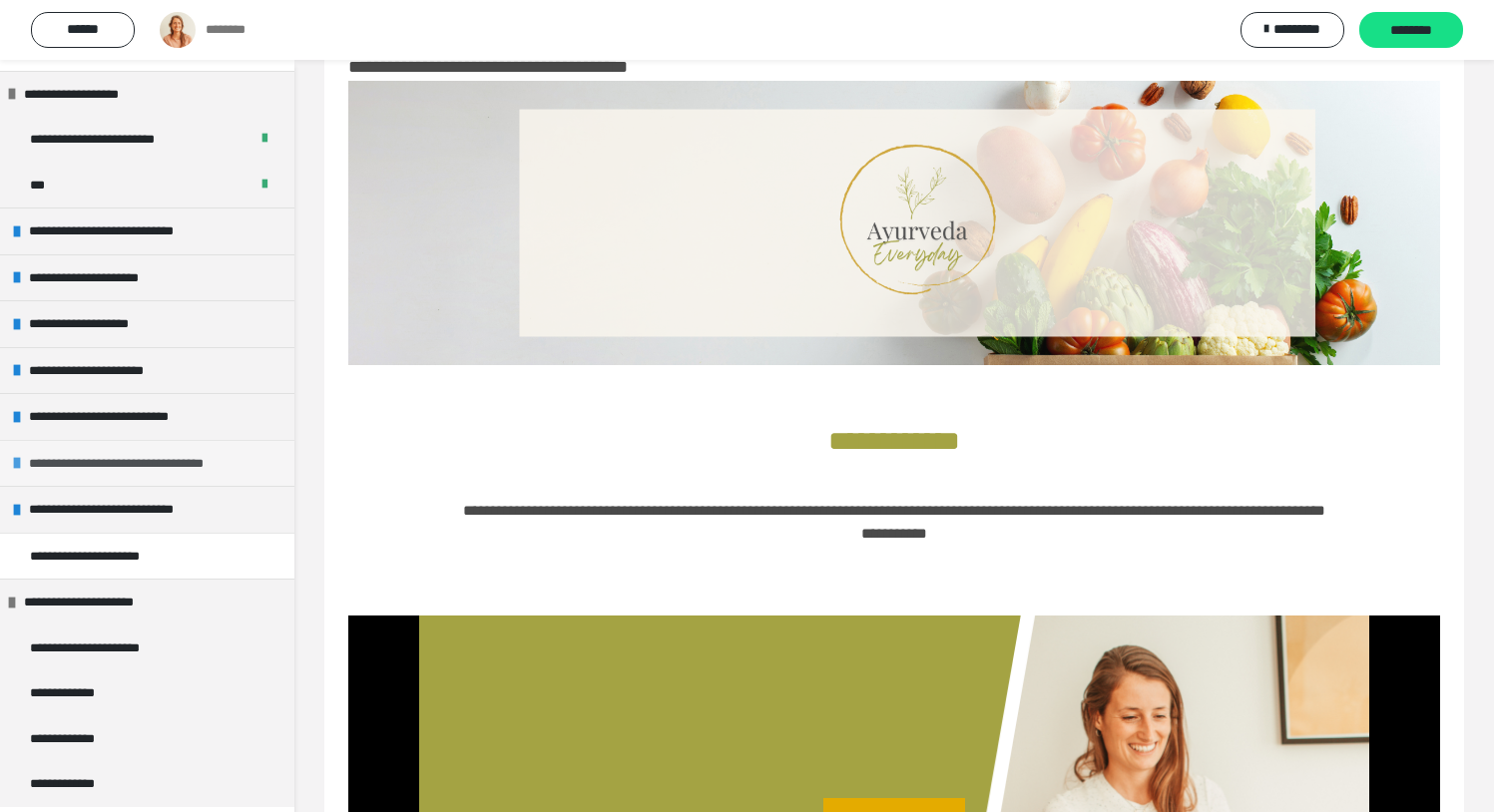 click at bounding box center (17, 463) 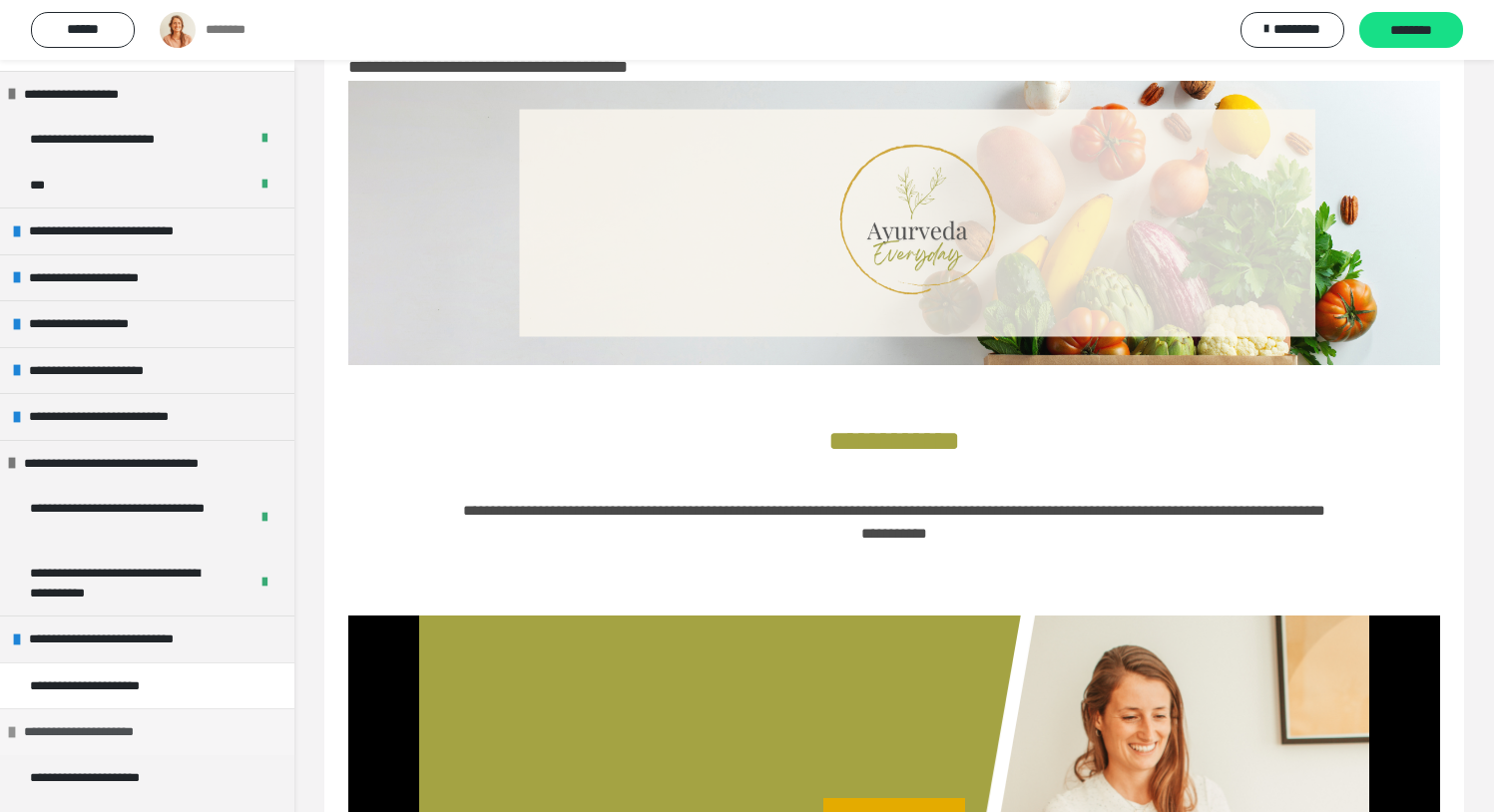 scroll, scrollTop: 236, scrollLeft: 0, axis: vertical 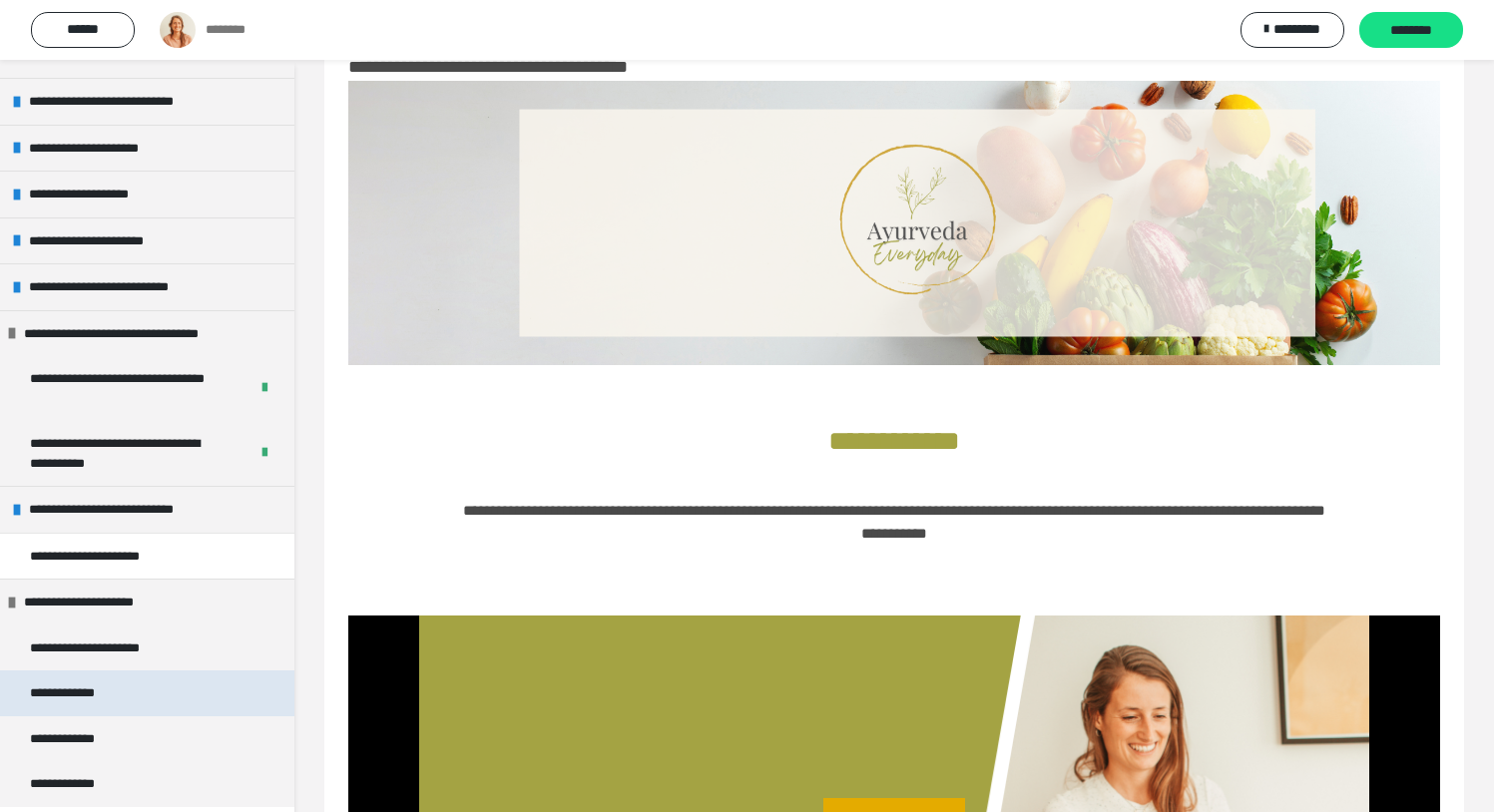 click on "**********" at bounding box center [70, 693] 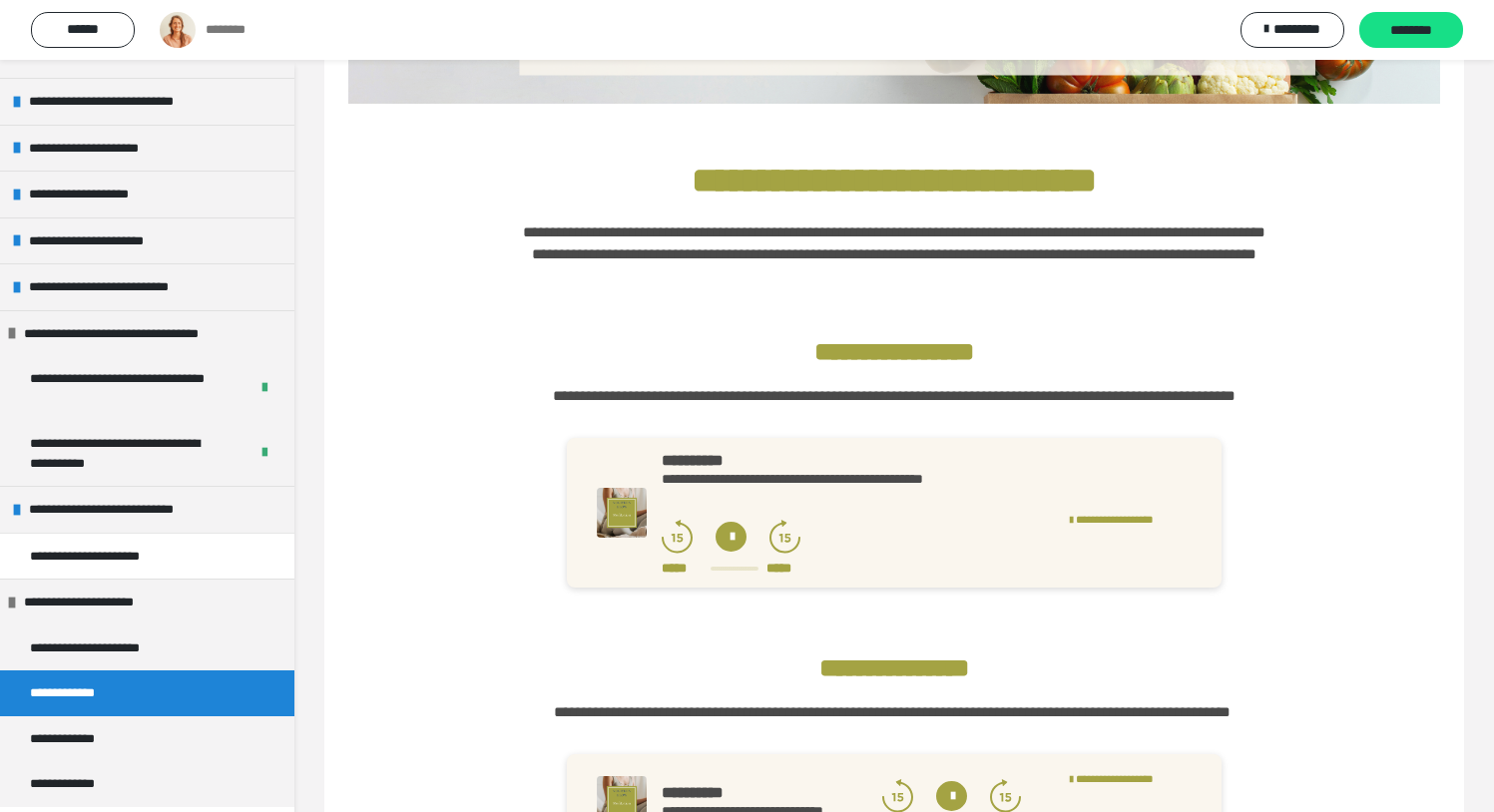 scroll, scrollTop: 548, scrollLeft: 0, axis: vertical 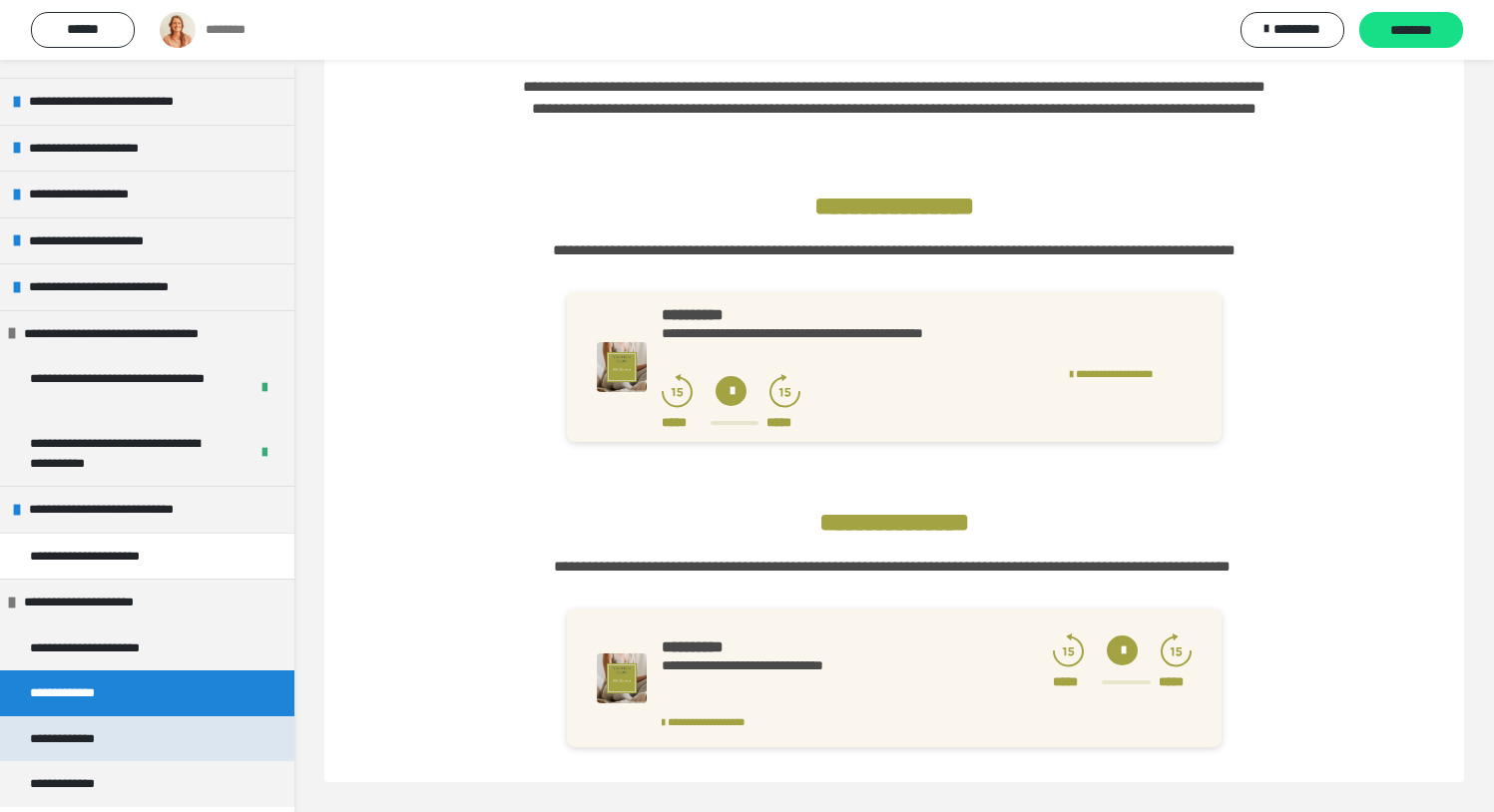 click on "**********" at bounding box center (72, 739) 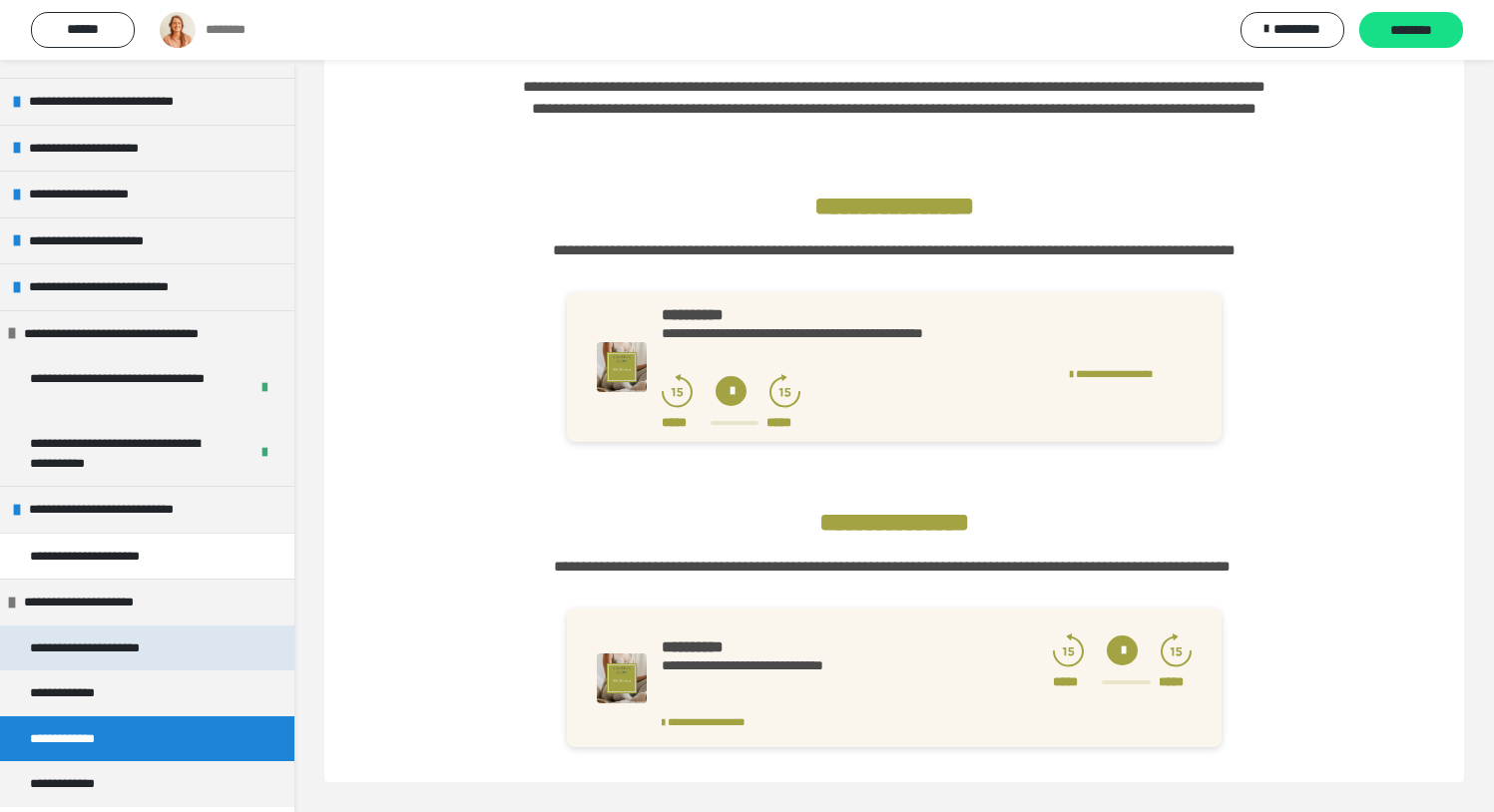 scroll, scrollTop: 528, scrollLeft: 0, axis: vertical 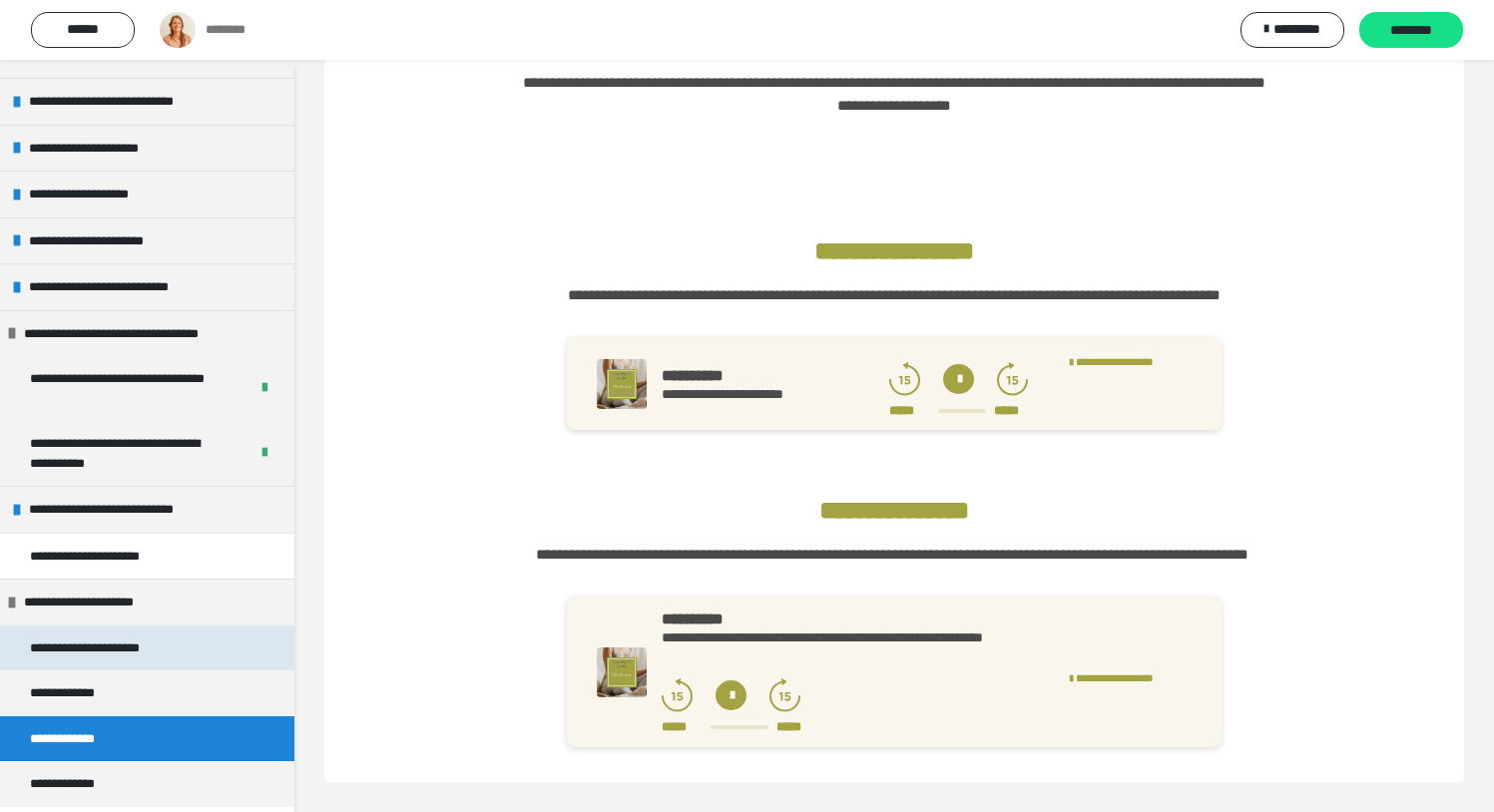 click on "**********" at bounding box center (105, 648) 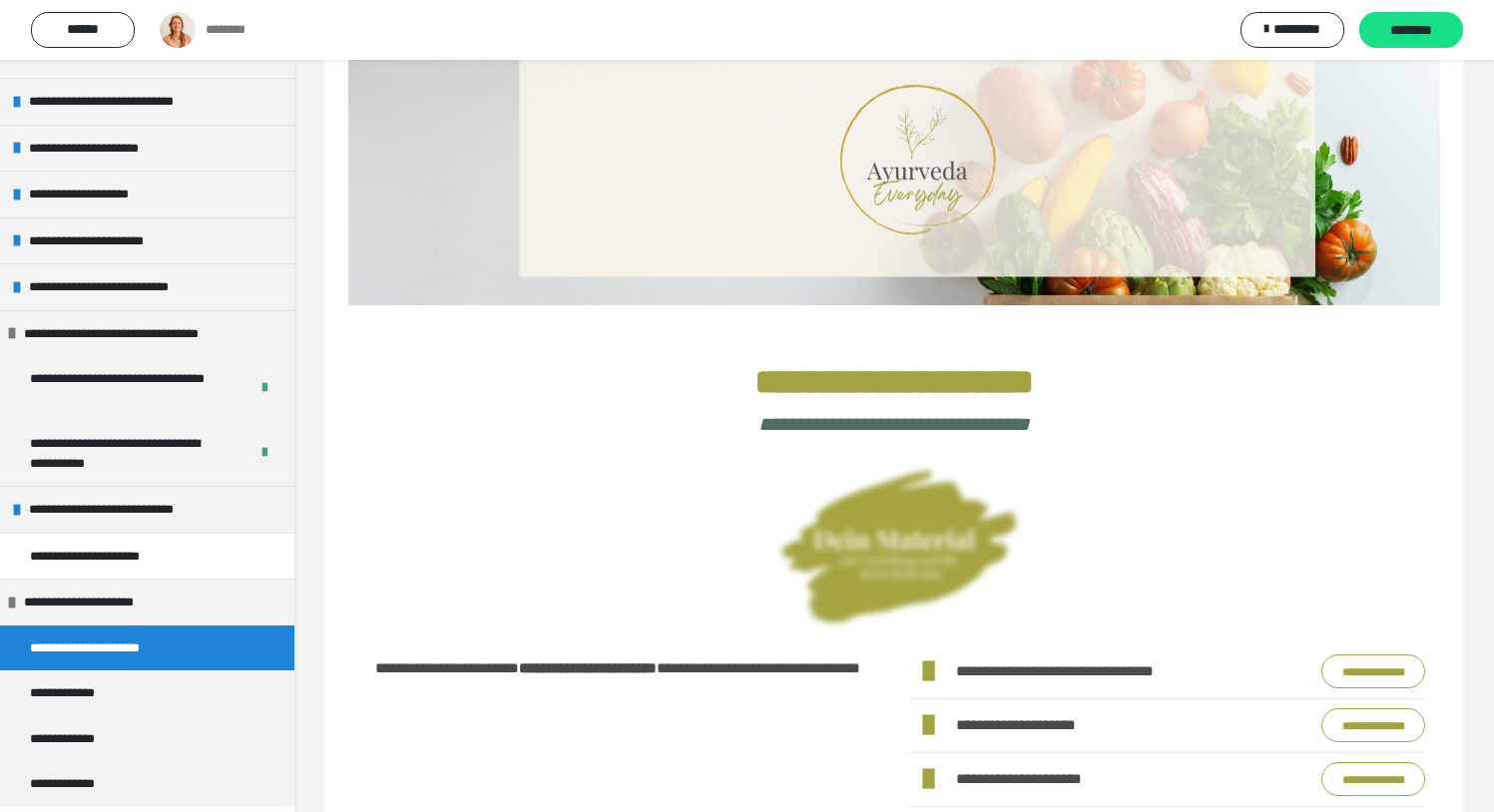click on "**********" at bounding box center (105, 648) 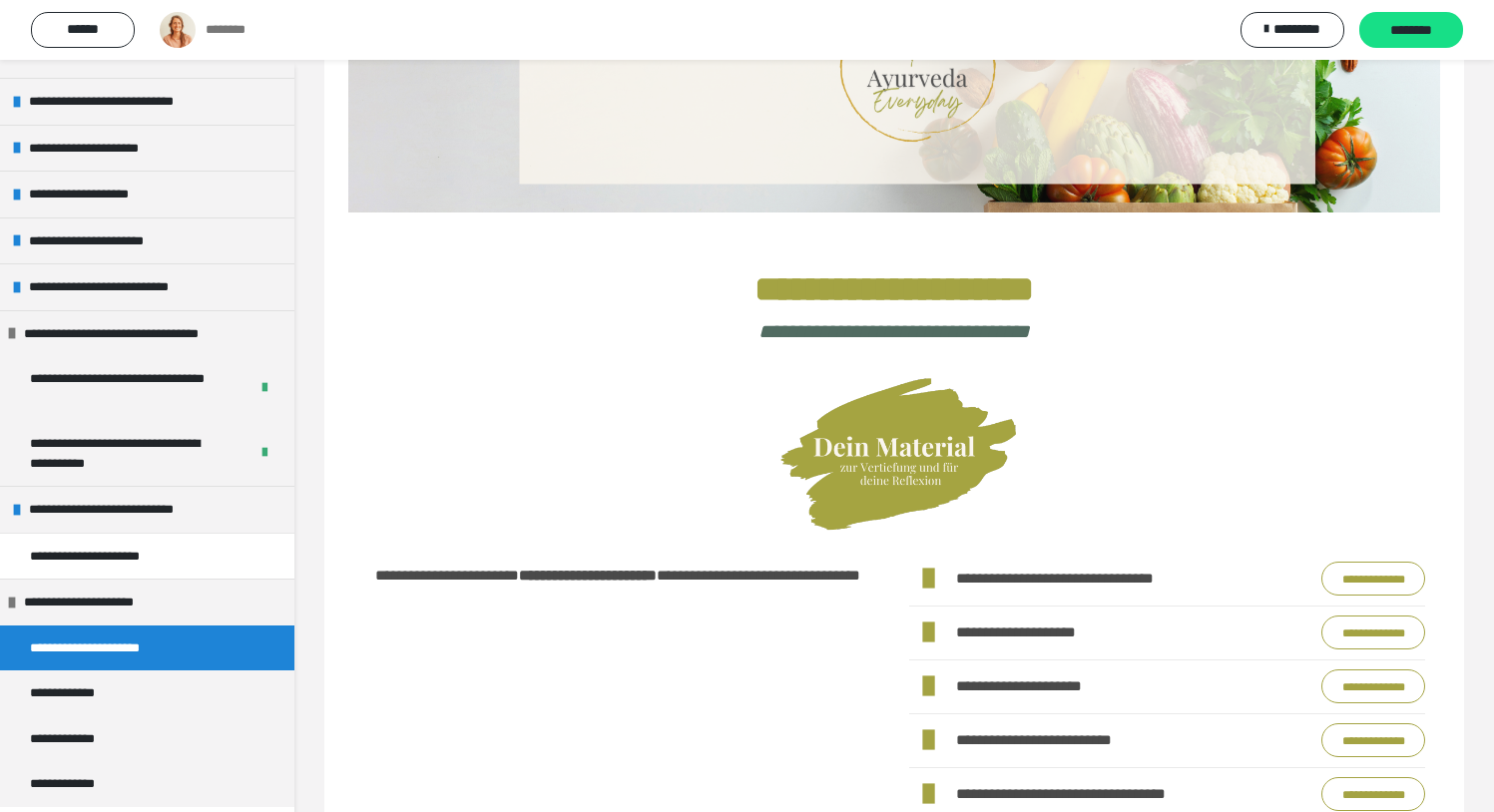 scroll, scrollTop: 290, scrollLeft: 0, axis: vertical 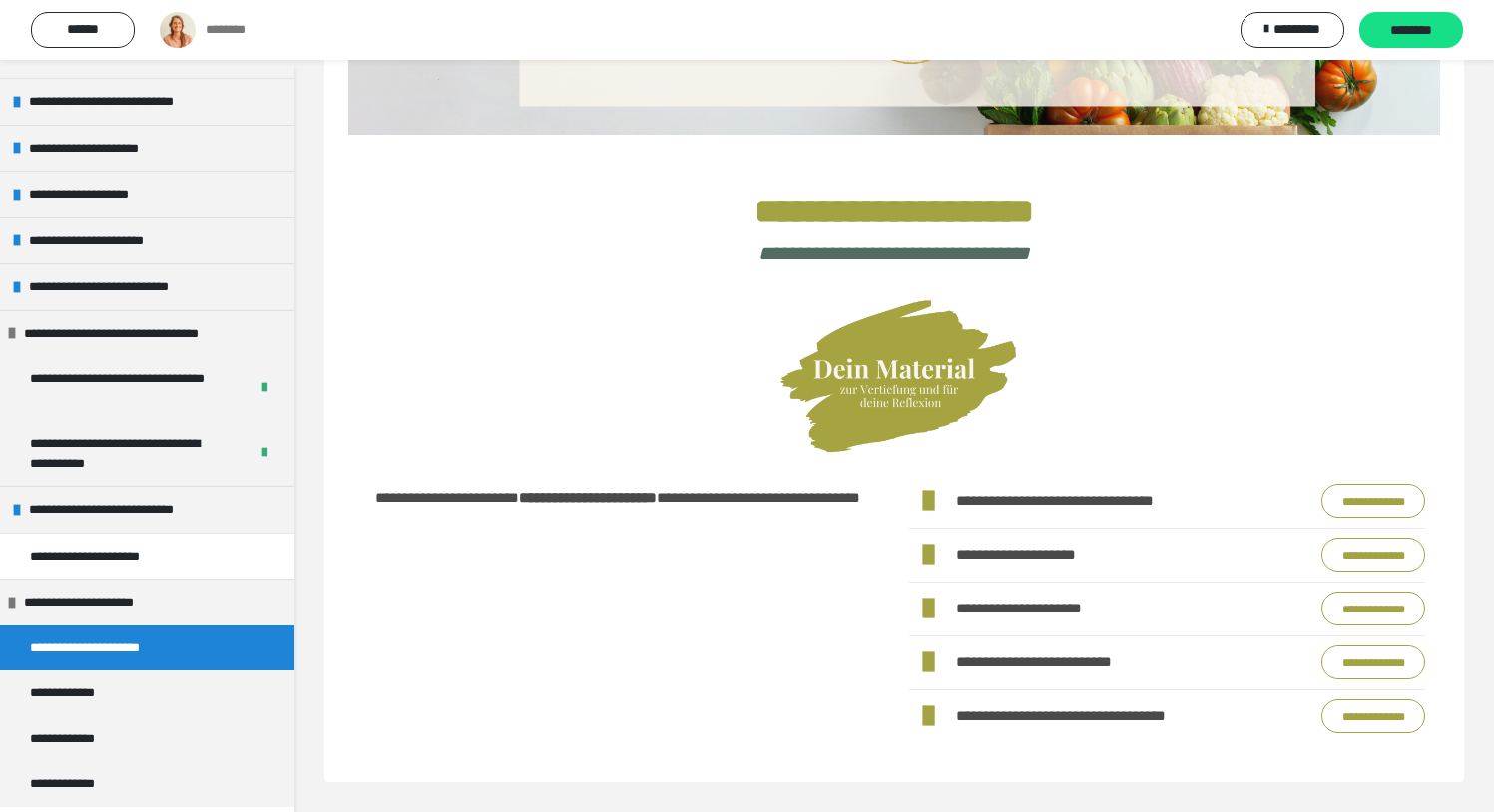 click on "**********" at bounding box center [1373, 662] 